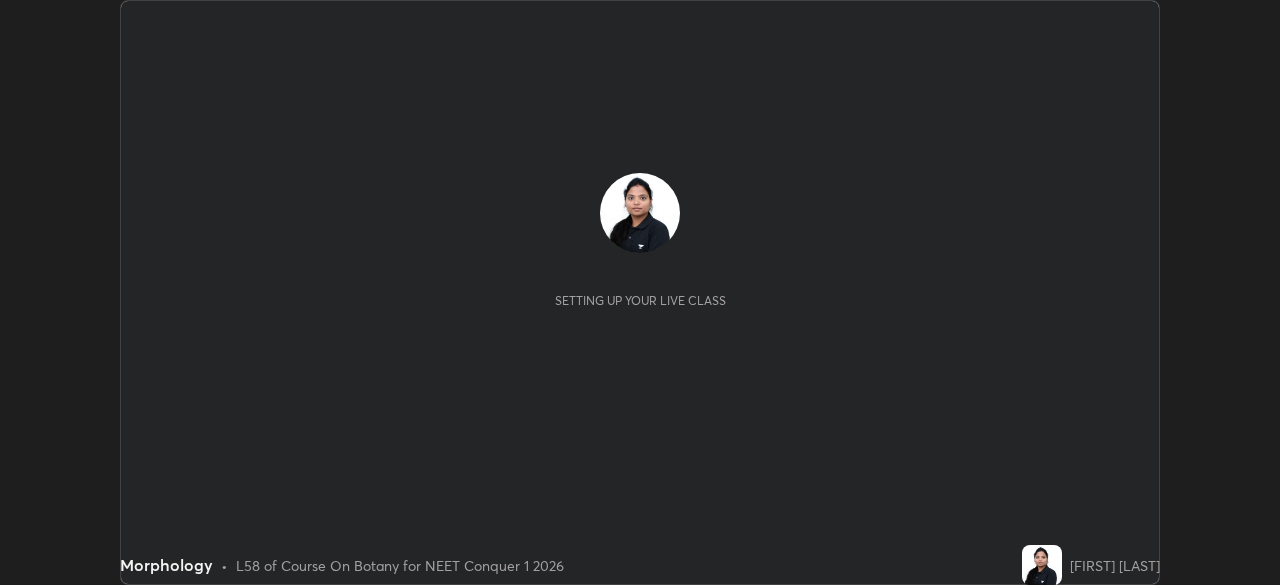 scroll, scrollTop: 0, scrollLeft: 0, axis: both 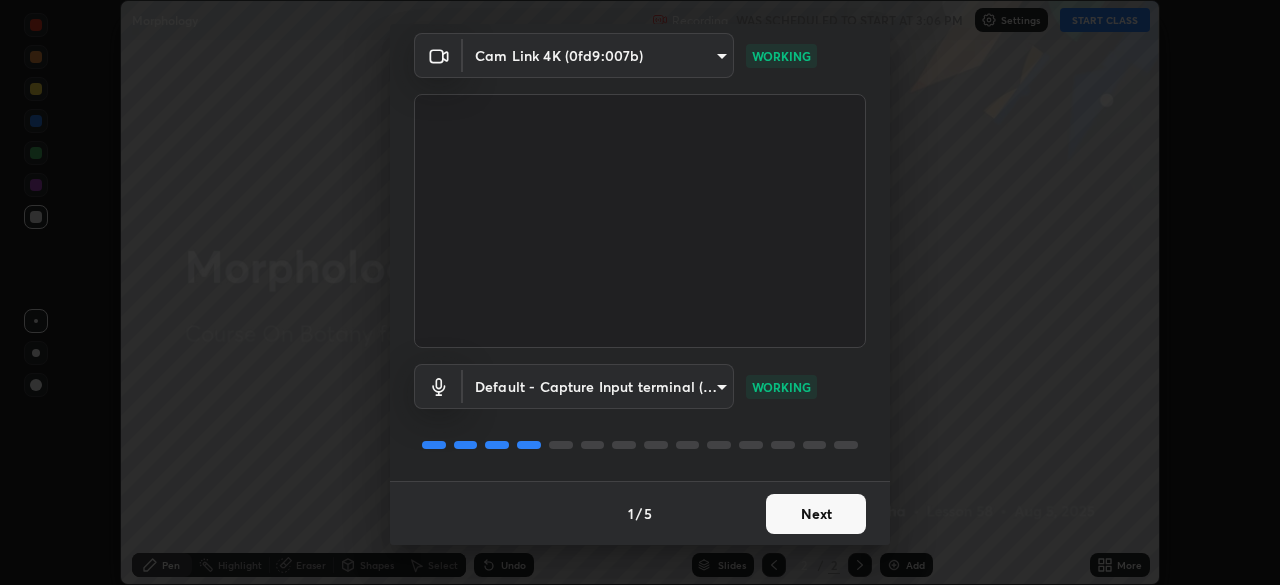 click on "Next" at bounding box center [816, 514] 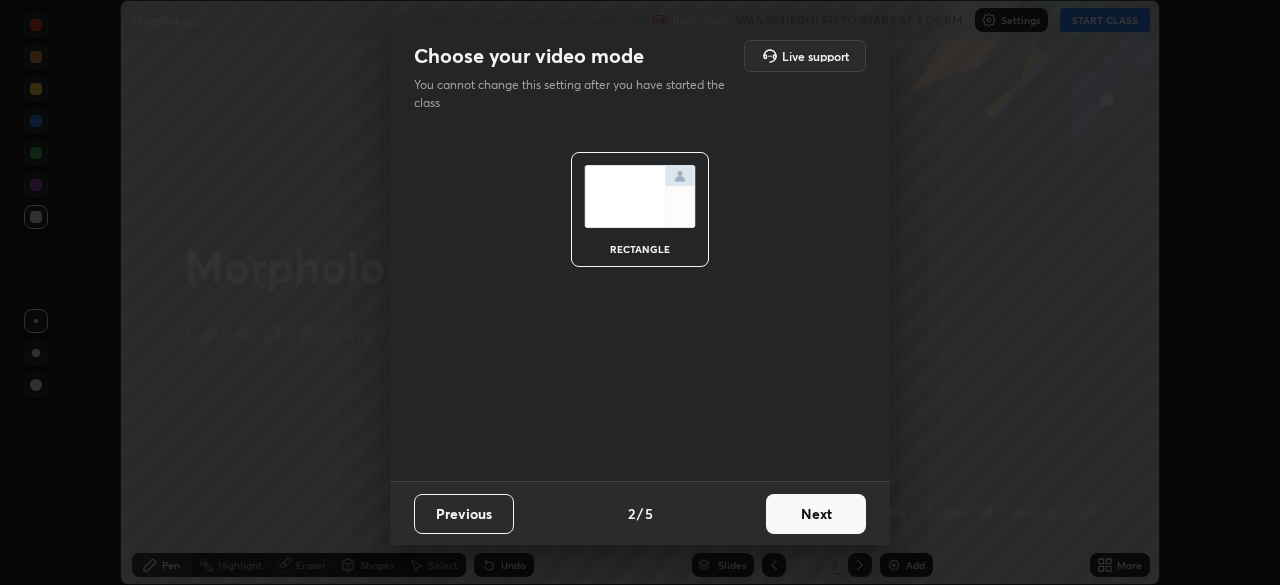 scroll, scrollTop: 0, scrollLeft: 0, axis: both 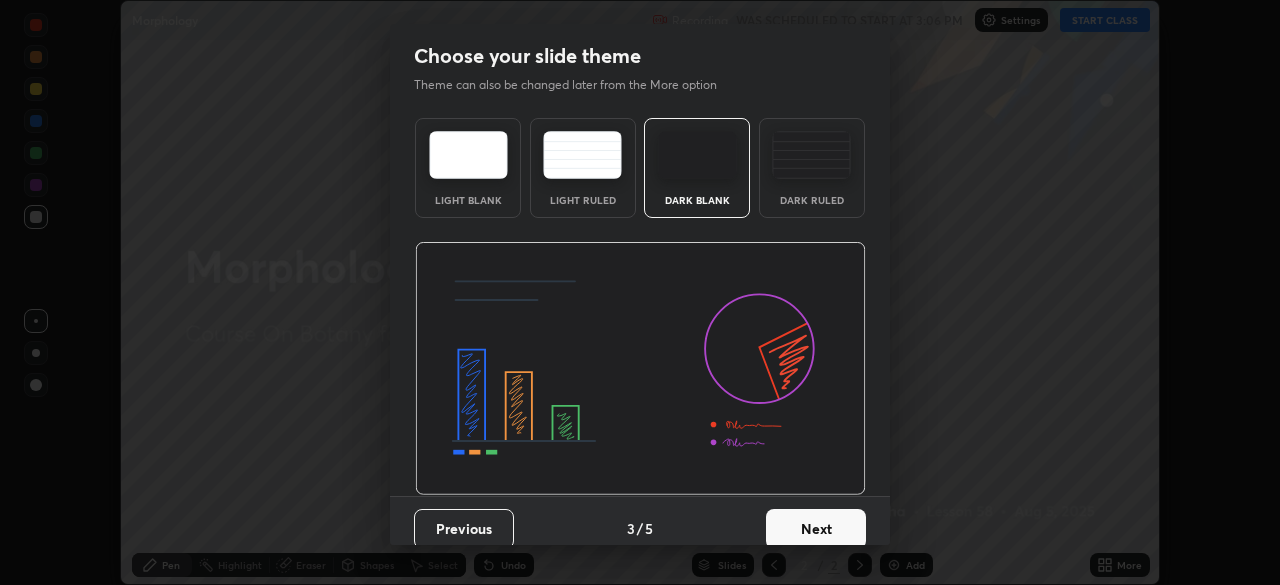 click on "Next" at bounding box center [816, 529] 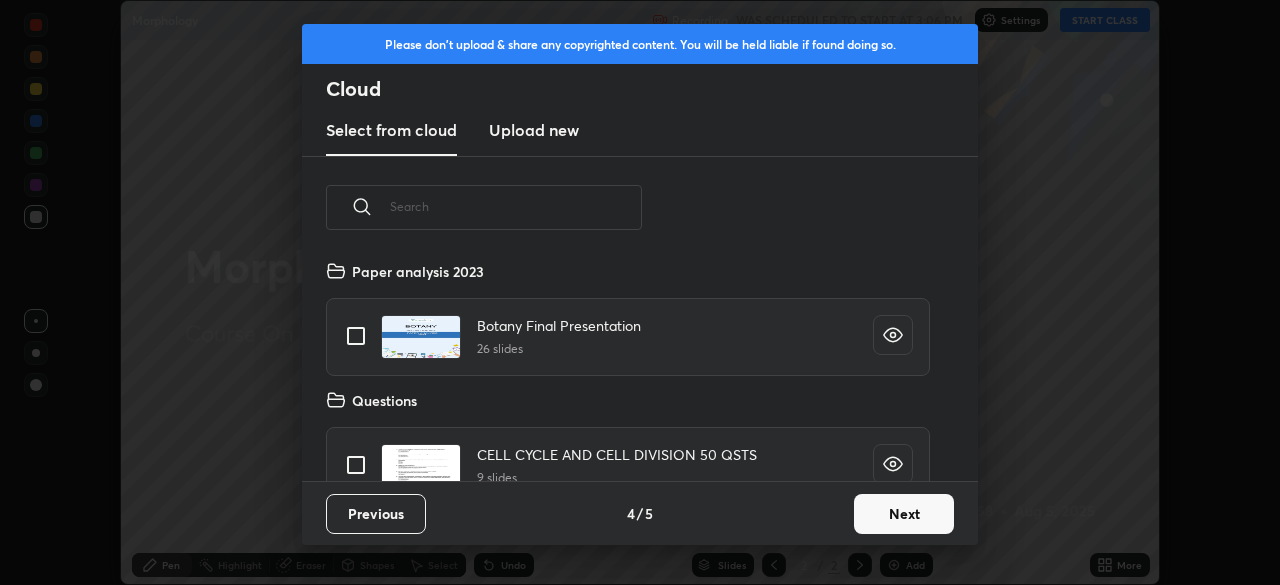 click on "Next" at bounding box center [904, 514] 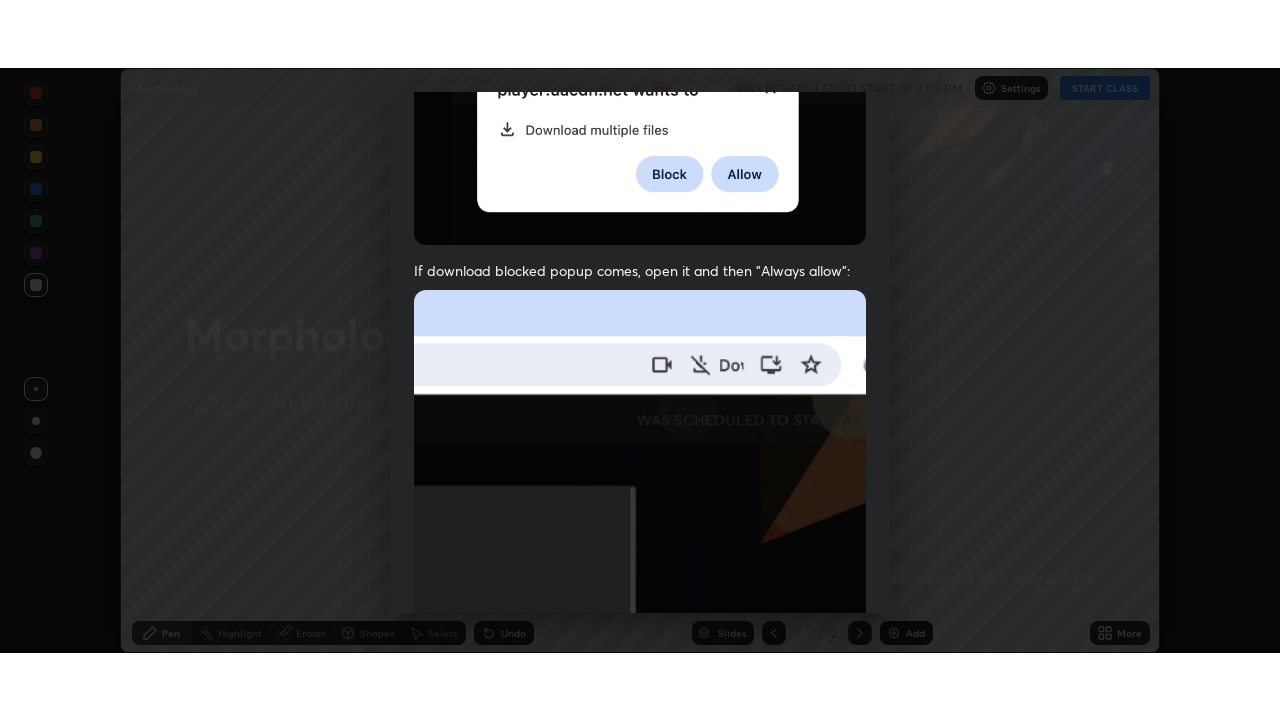 scroll, scrollTop: 479, scrollLeft: 0, axis: vertical 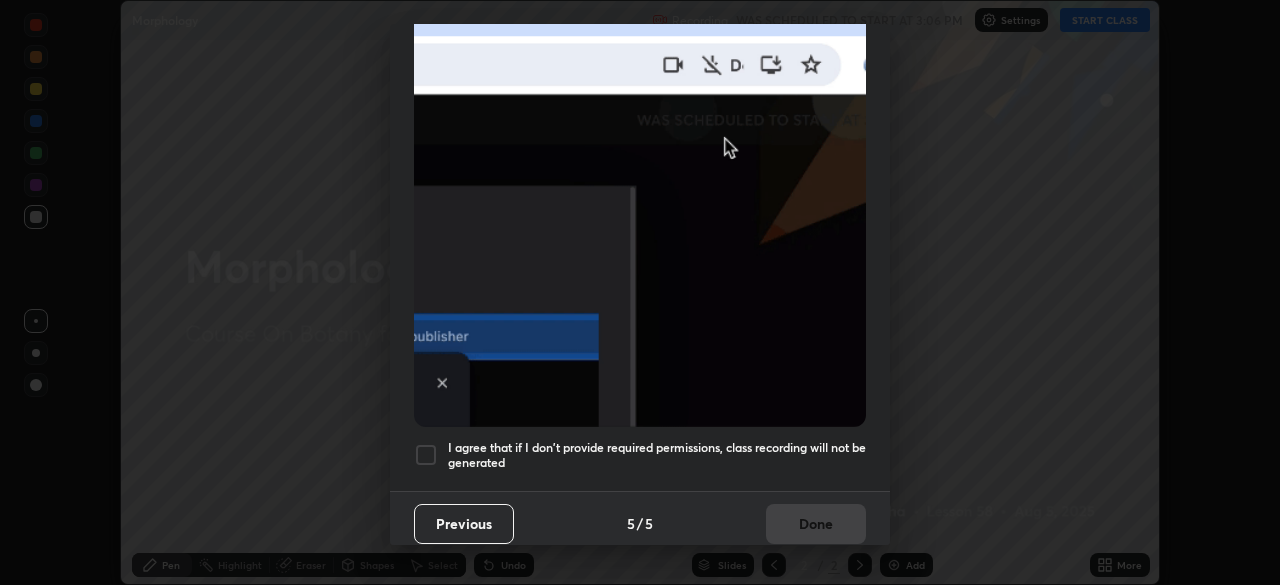 click at bounding box center (426, 455) 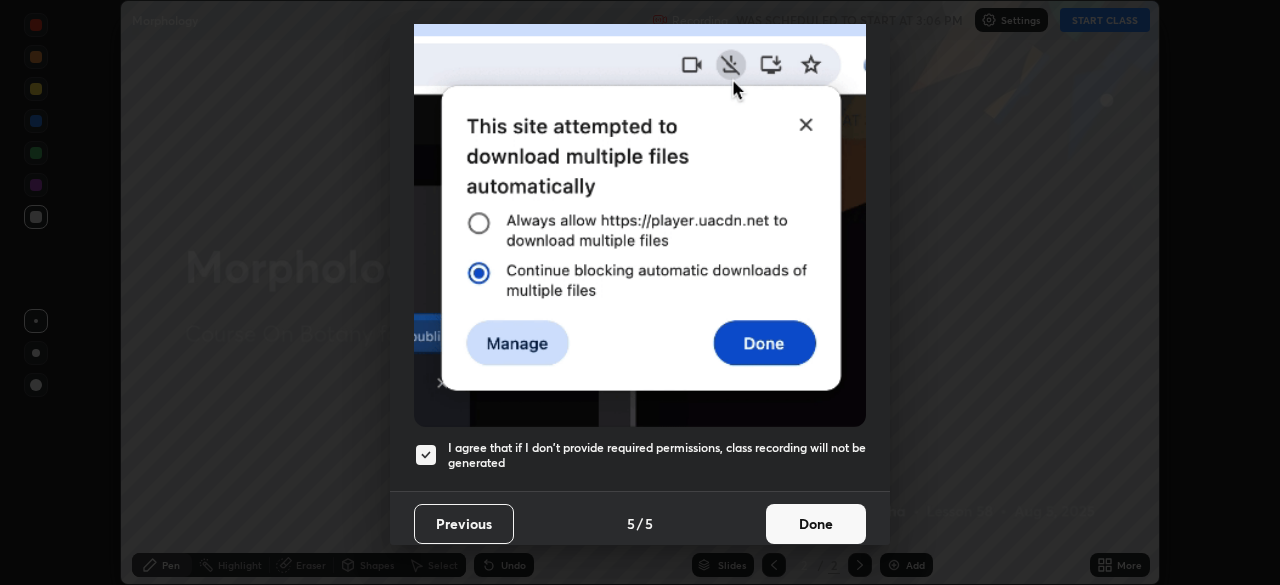 click on "Done" at bounding box center (816, 524) 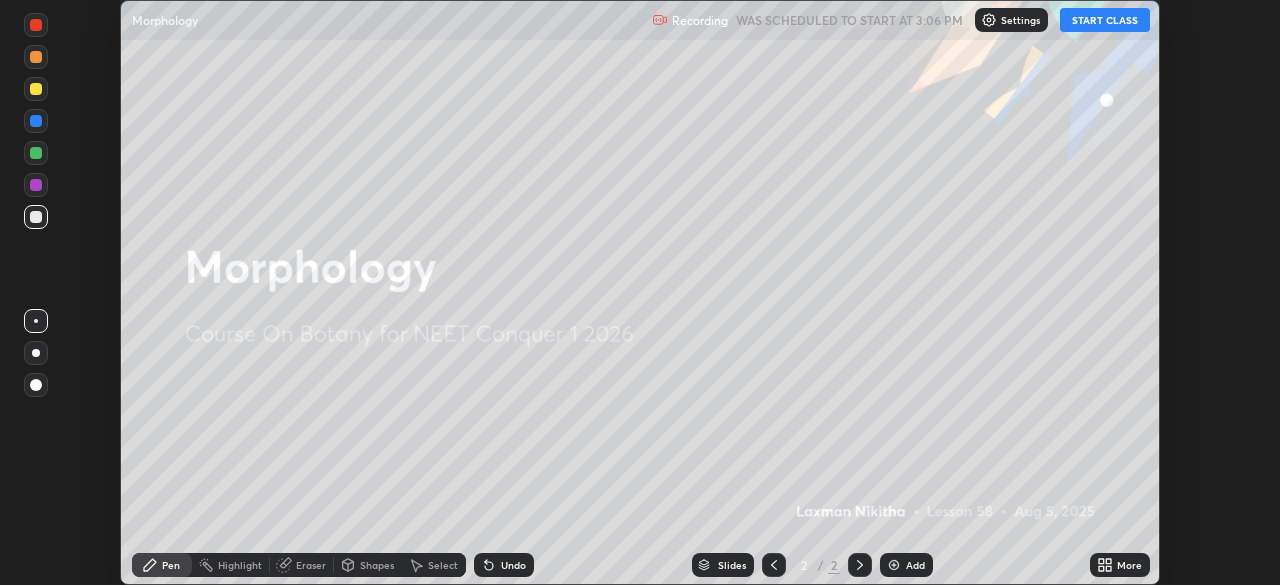 click on "START CLASS" at bounding box center [1105, 20] 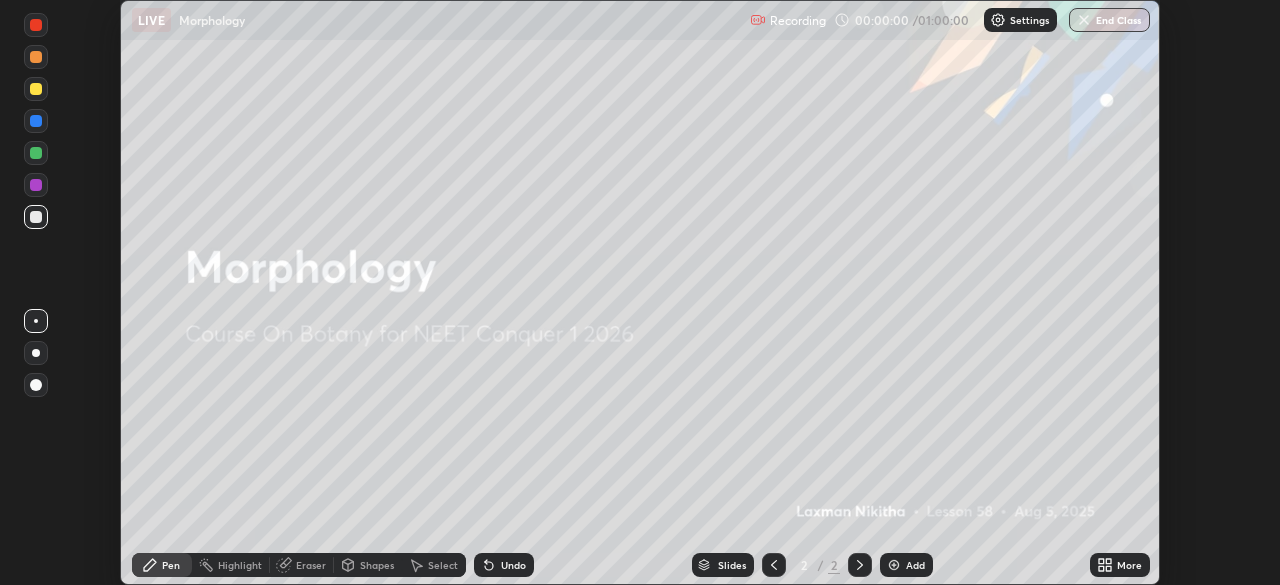 click on "More" at bounding box center (1129, 565) 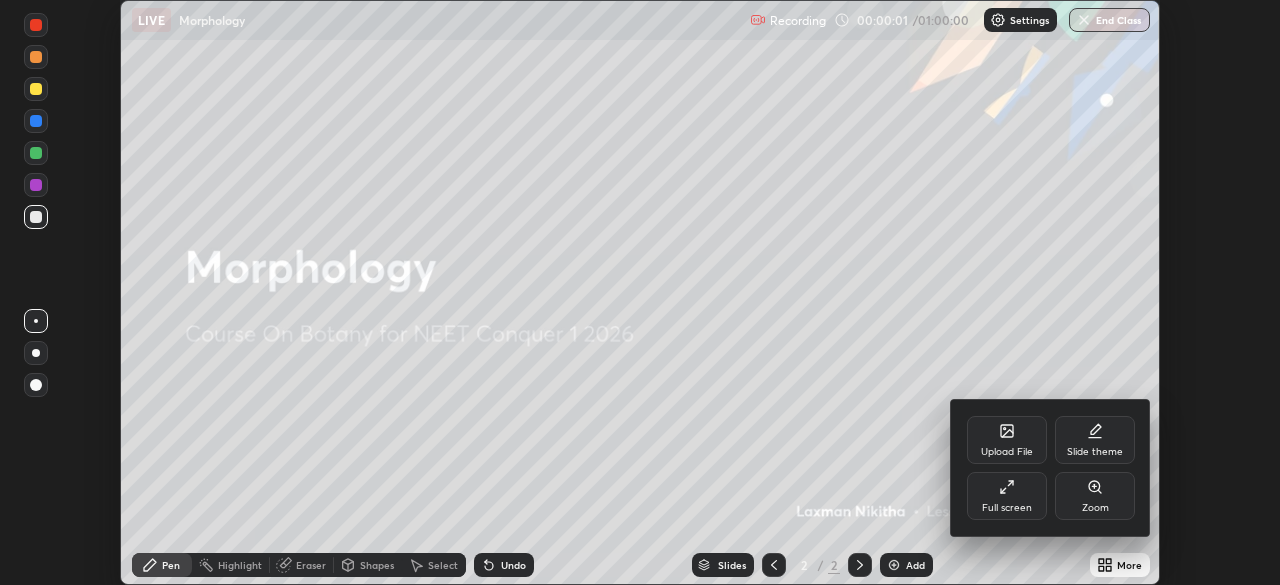 click on "Full screen" at bounding box center [1007, 496] 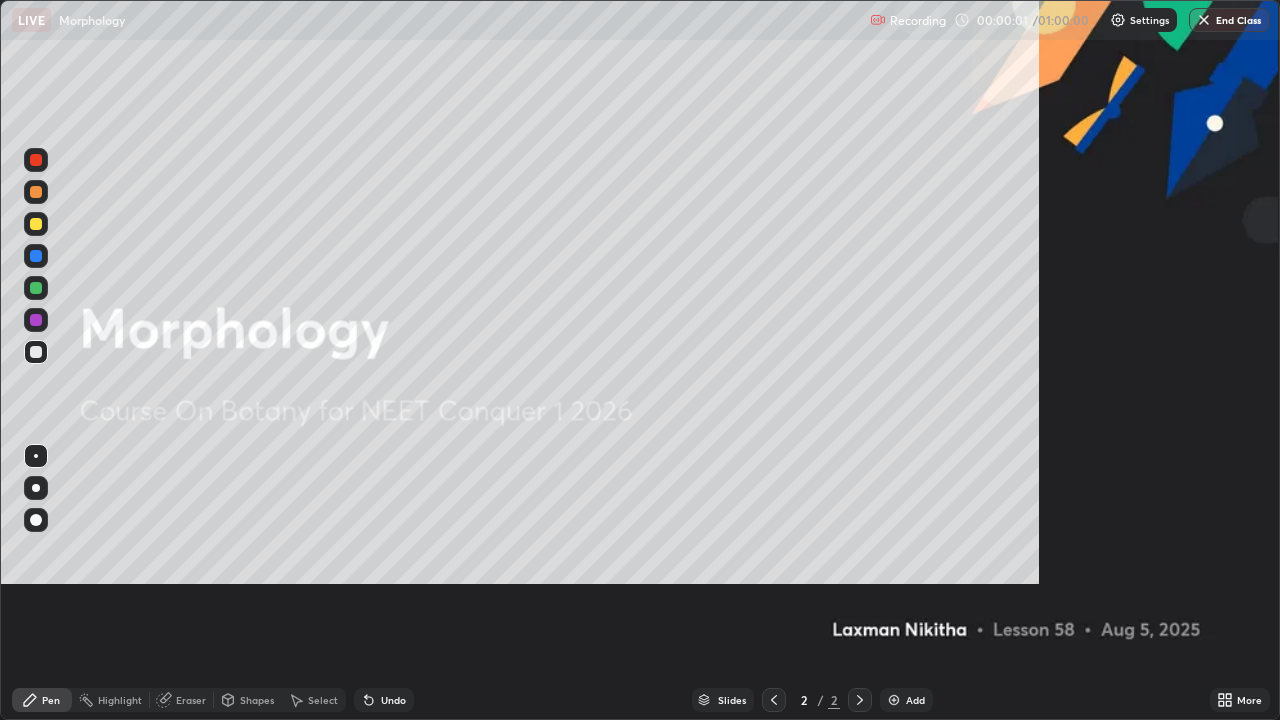 scroll, scrollTop: 99280, scrollLeft: 98720, axis: both 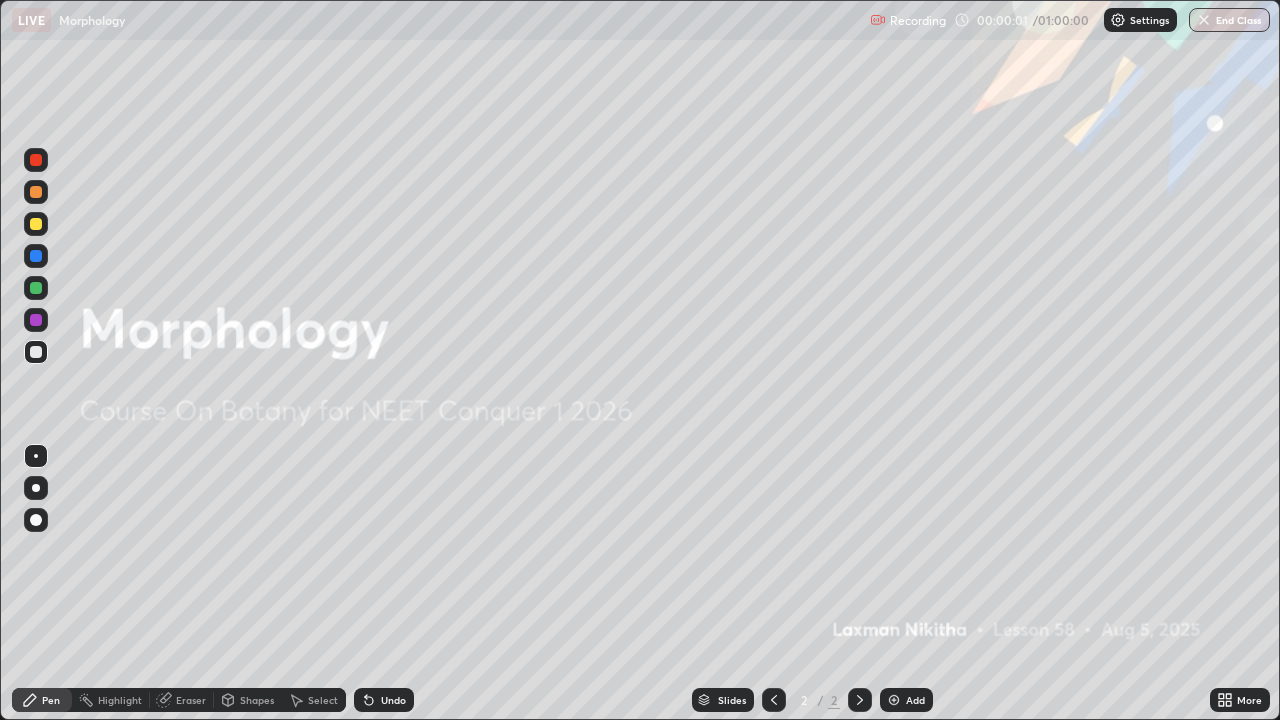 click on "Add" at bounding box center [915, 700] 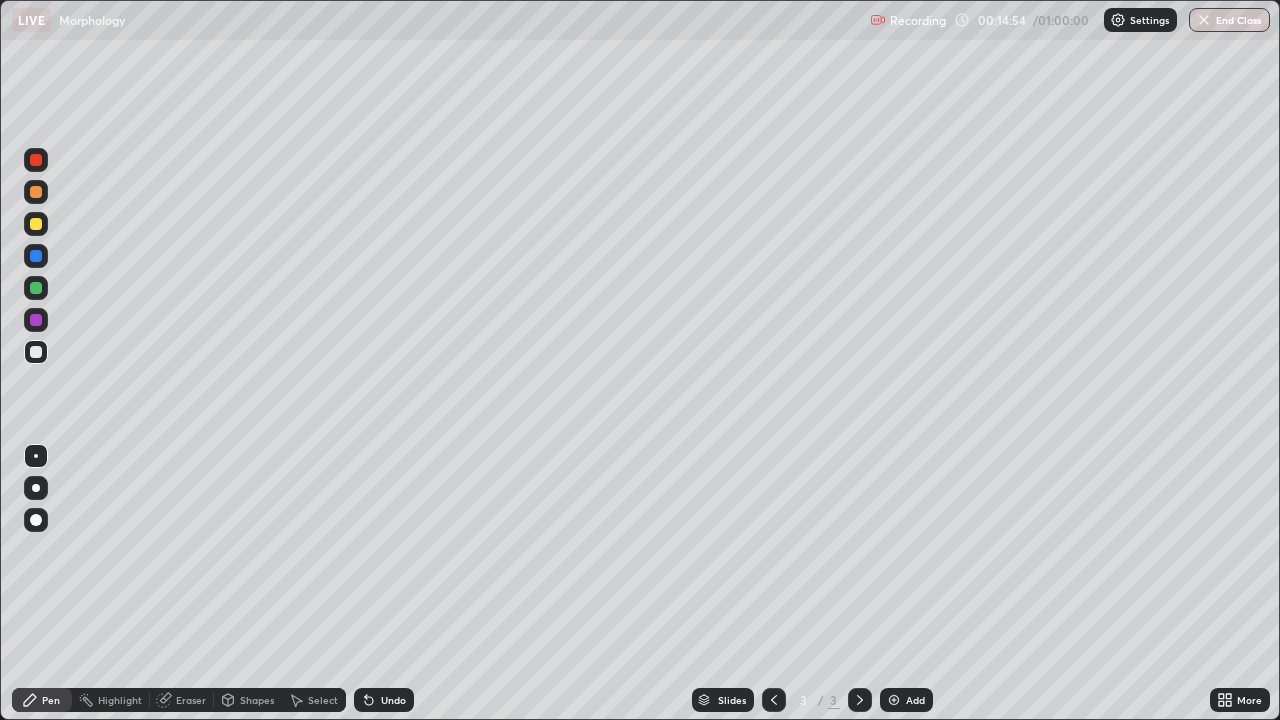 click on "Add" at bounding box center (915, 700) 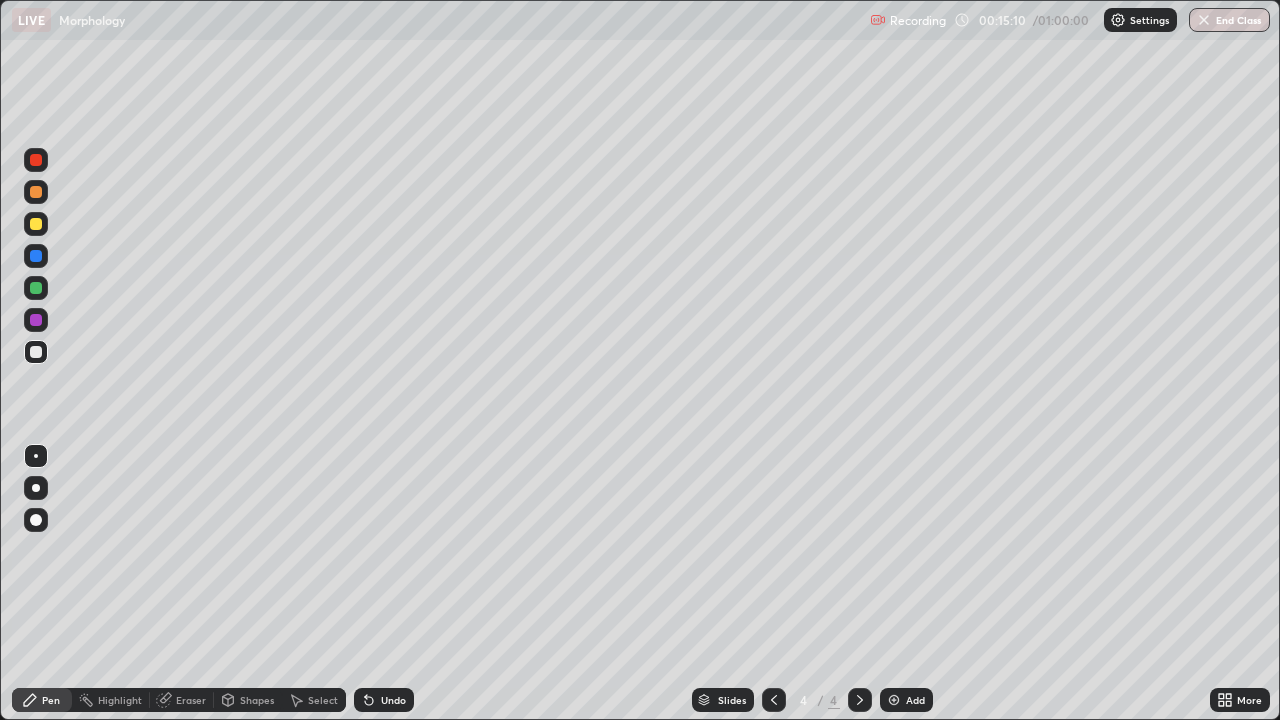 click at bounding box center (36, 320) 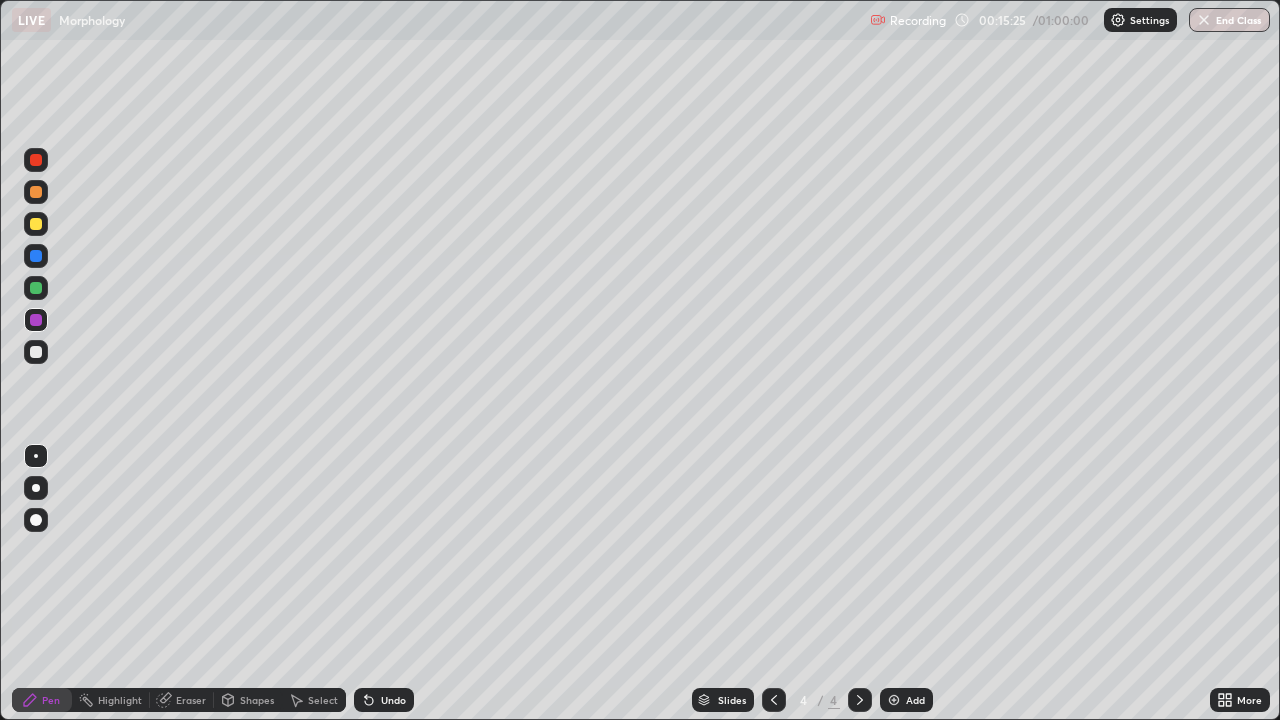 click at bounding box center [36, 352] 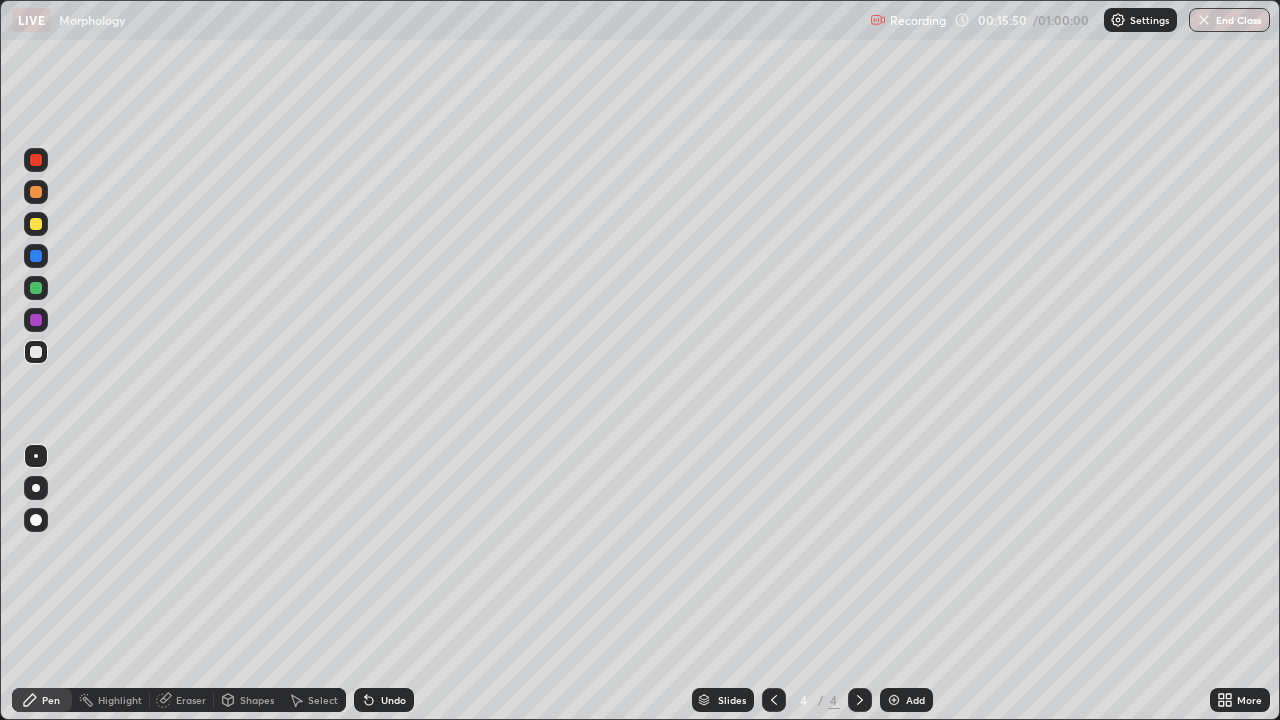 click at bounding box center [36, 288] 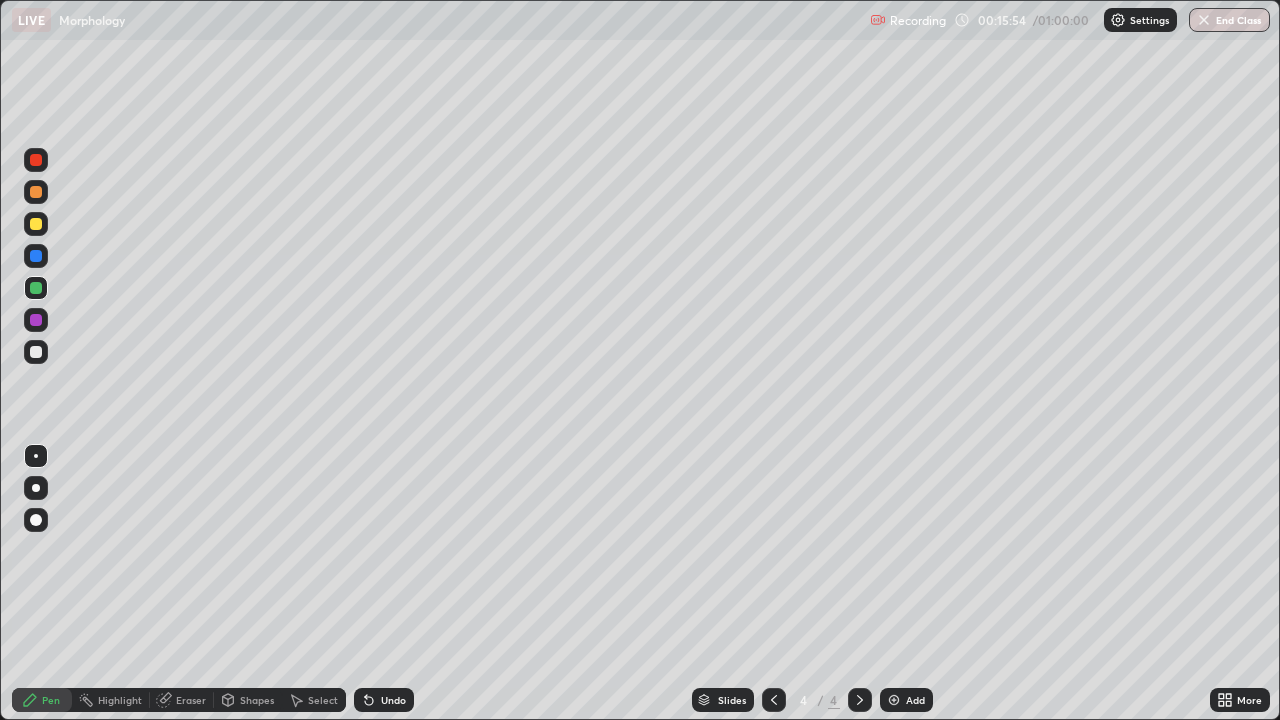 click on "Undo" at bounding box center [384, 700] 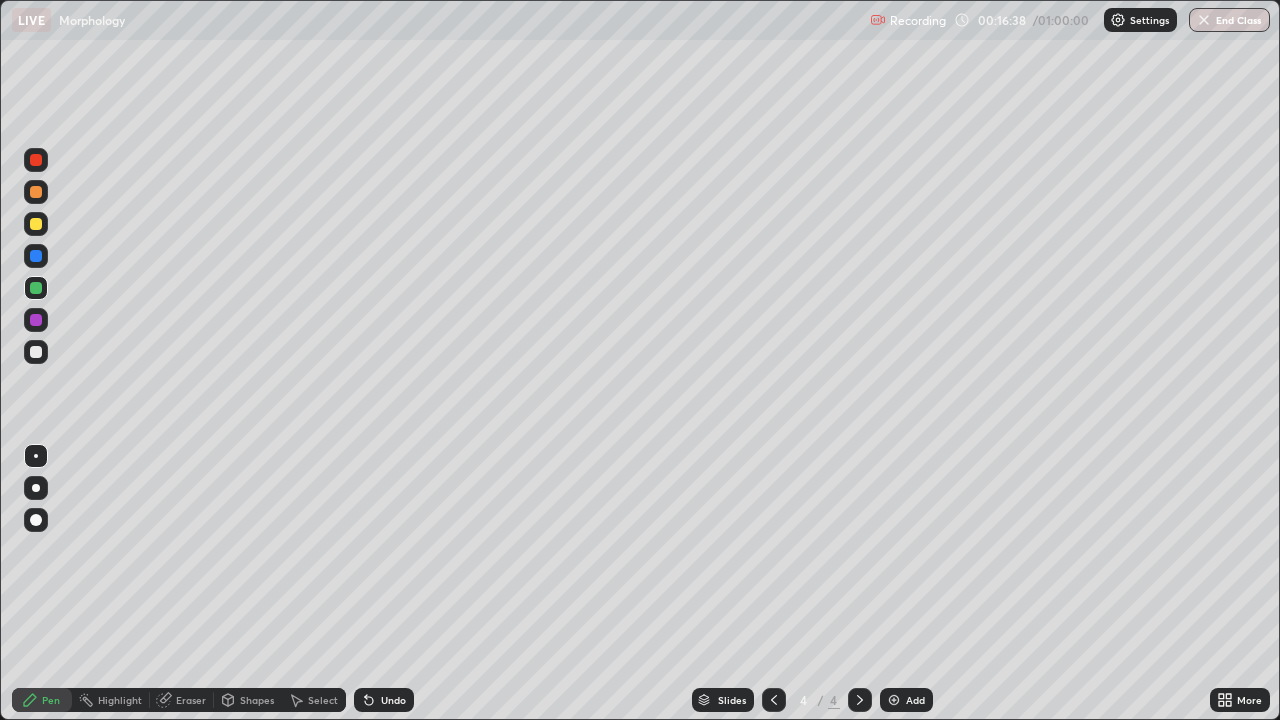 click at bounding box center (36, 224) 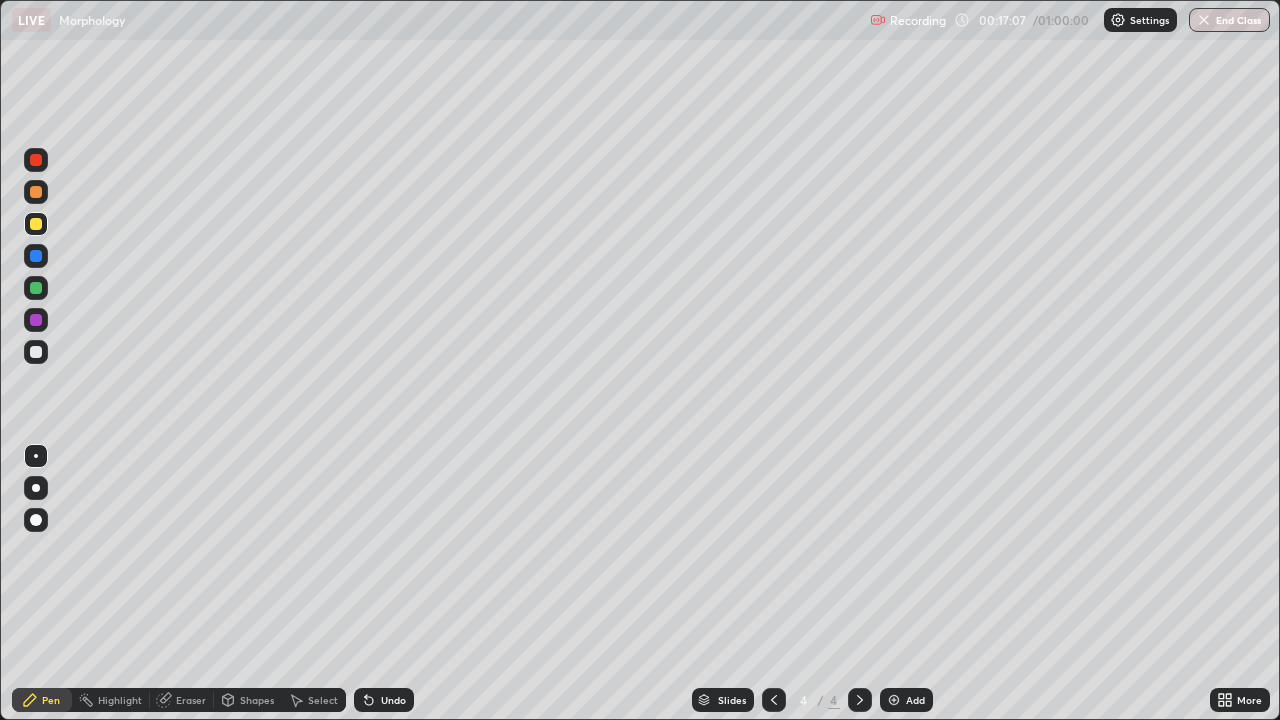 click at bounding box center (36, 320) 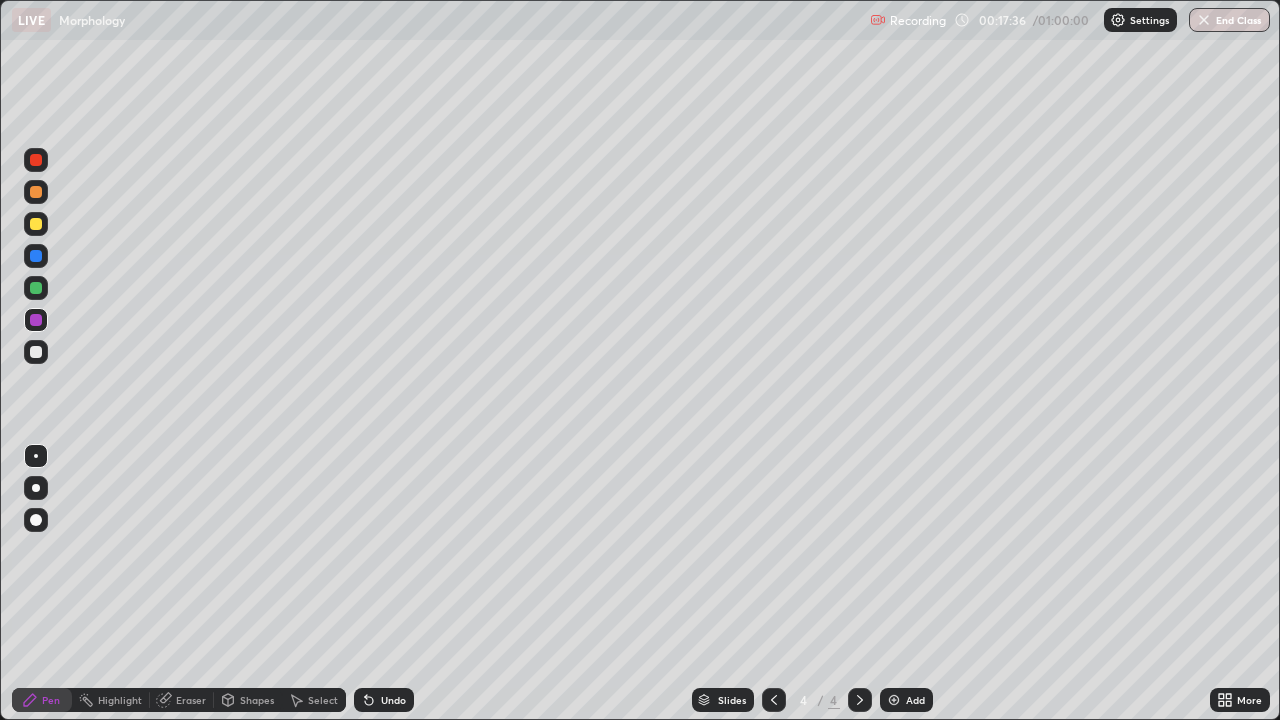 click on "Undo" at bounding box center [393, 700] 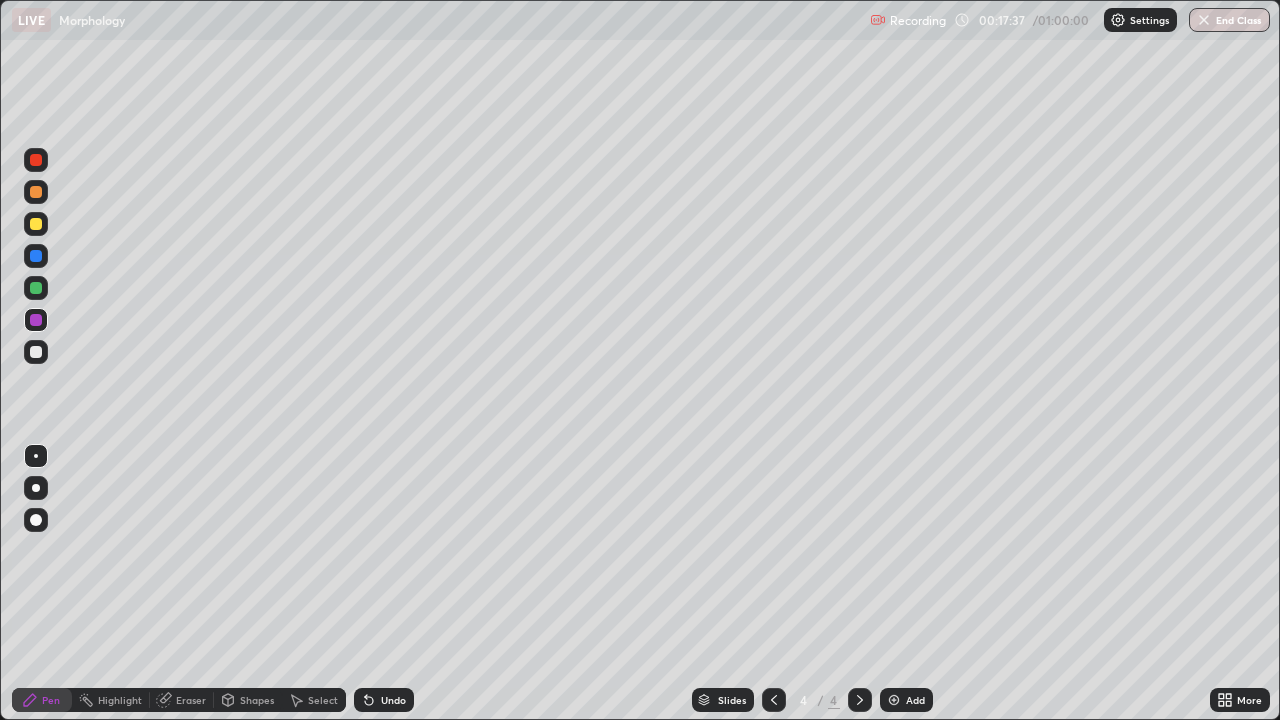 click on "Undo" at bounding box center [393, 700] 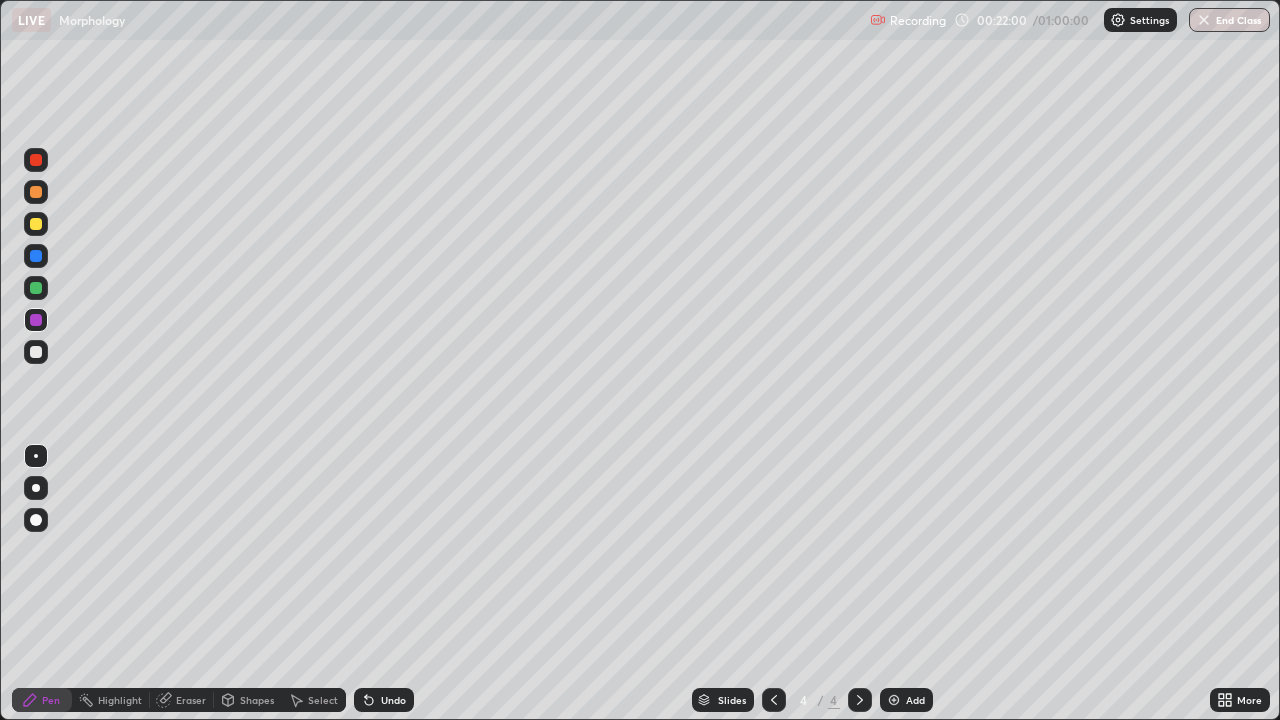 click on "Add" at bounding box center [915, 700] 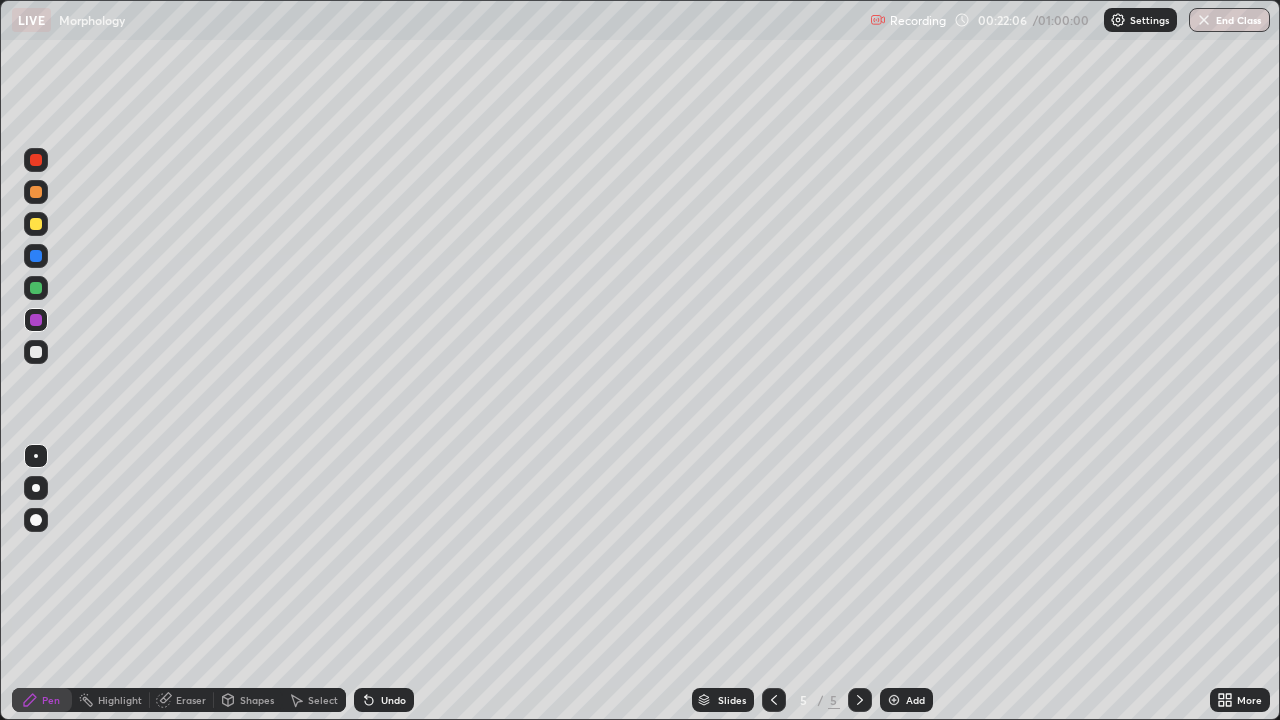 click at bounding box center (36, 352) 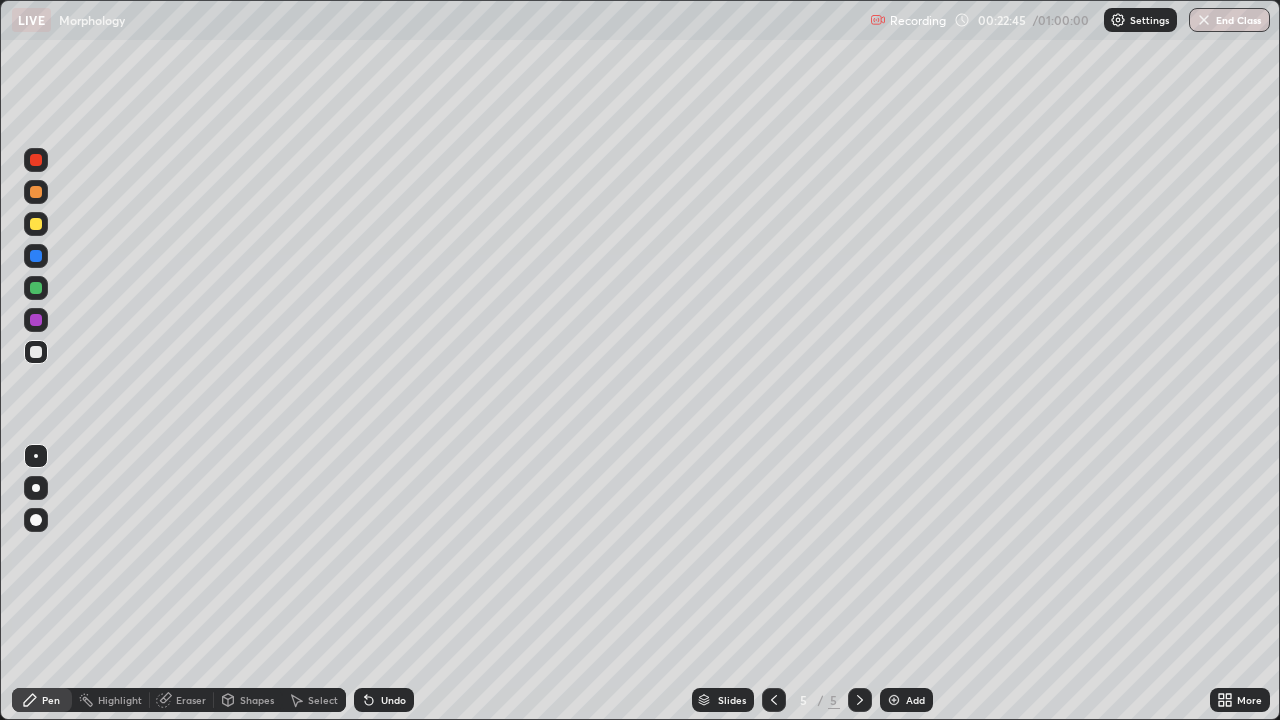 click on "Undo" at bounding box center [393, 700] 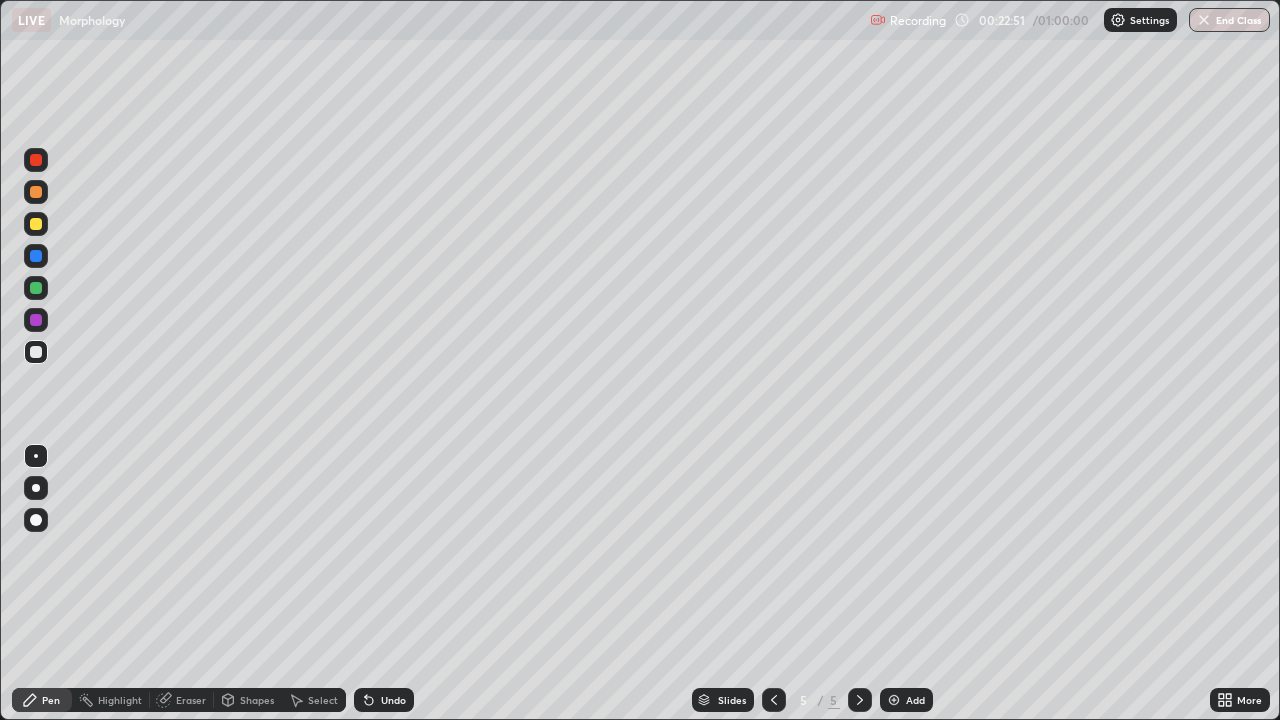 click on "Undo" at bounding box center (393, 700) 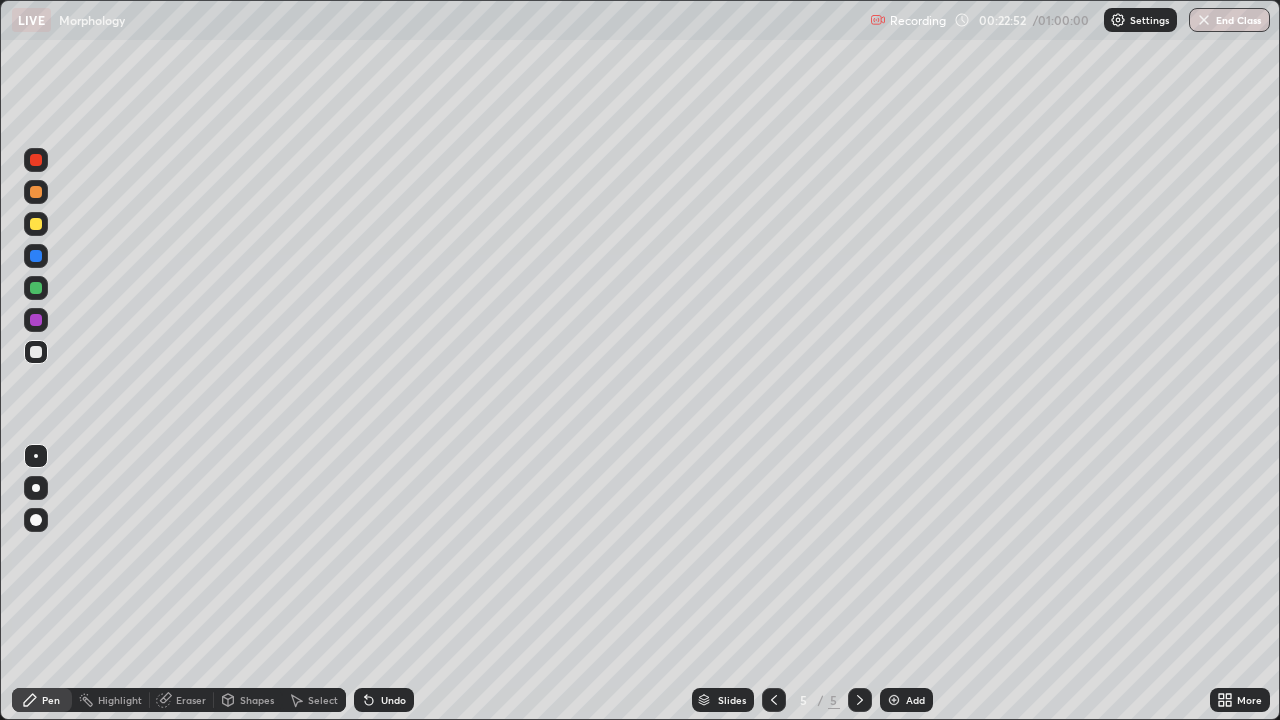 click on "Undo" at bounding box center [393, 700] 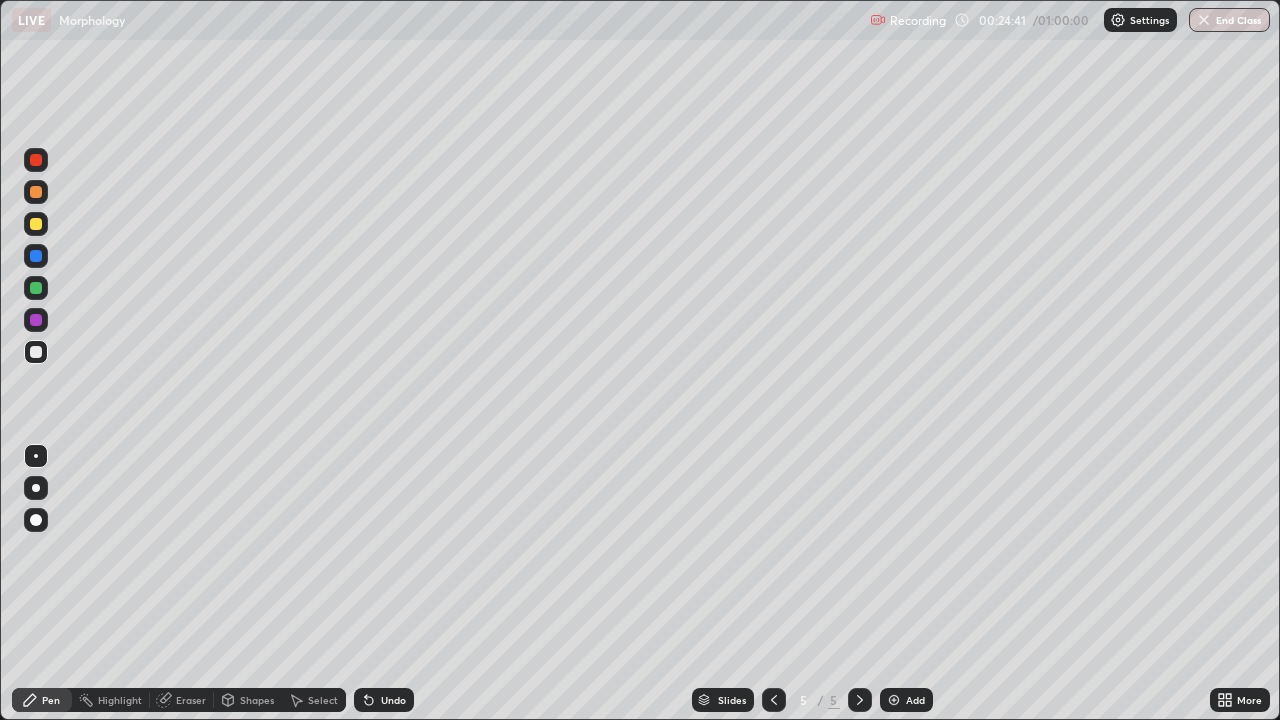 click at bounding box center (36, 320) 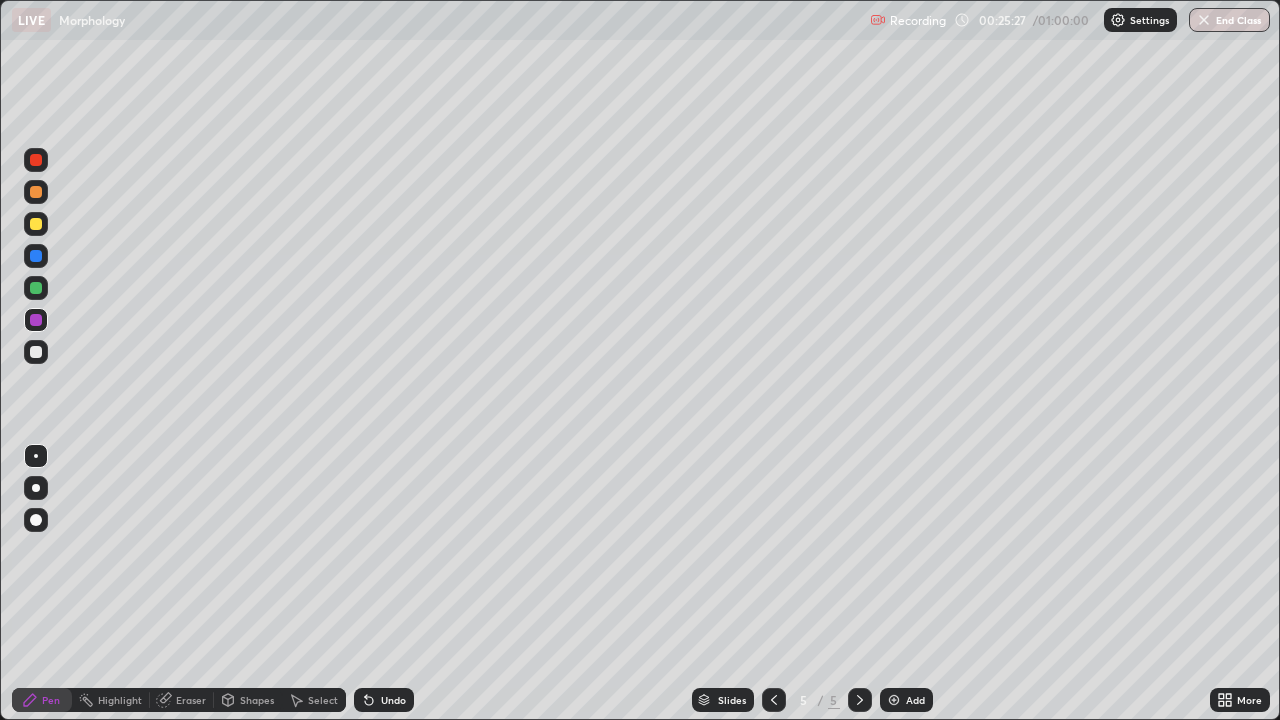 click on "Undo" at bounding box center [384, 700] 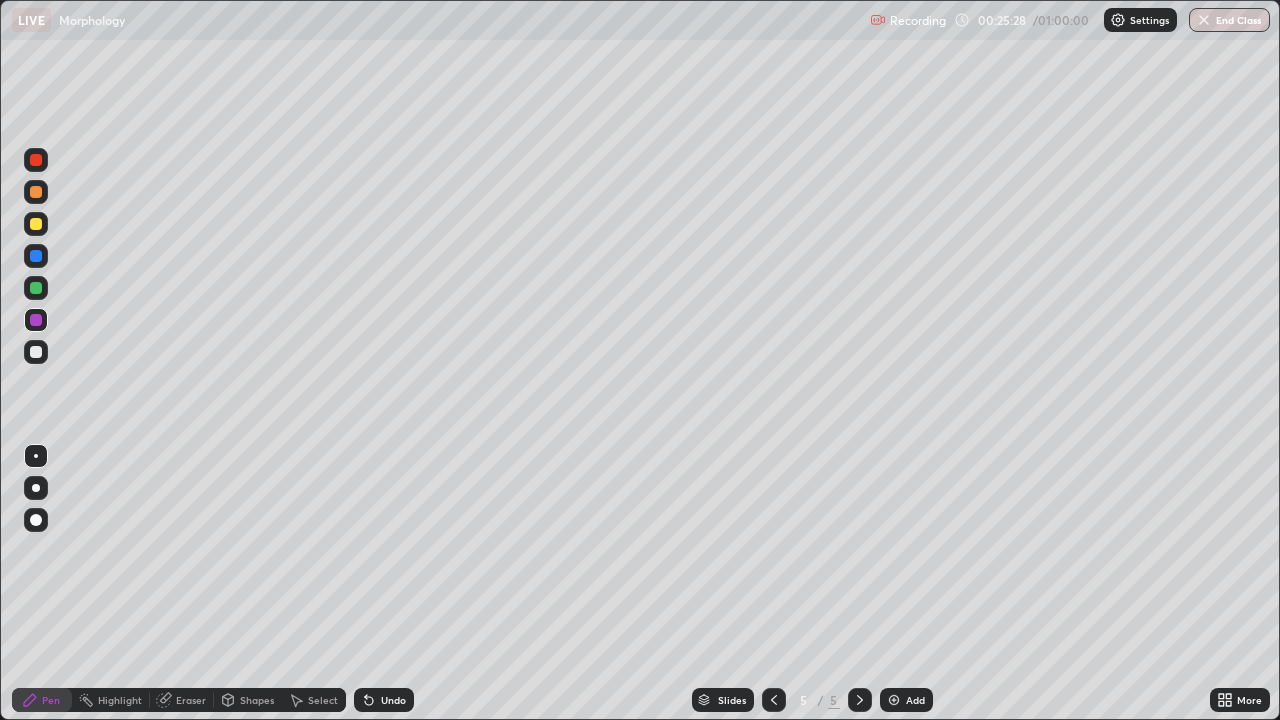 click on "Undo" at bounding box center (384, 700) 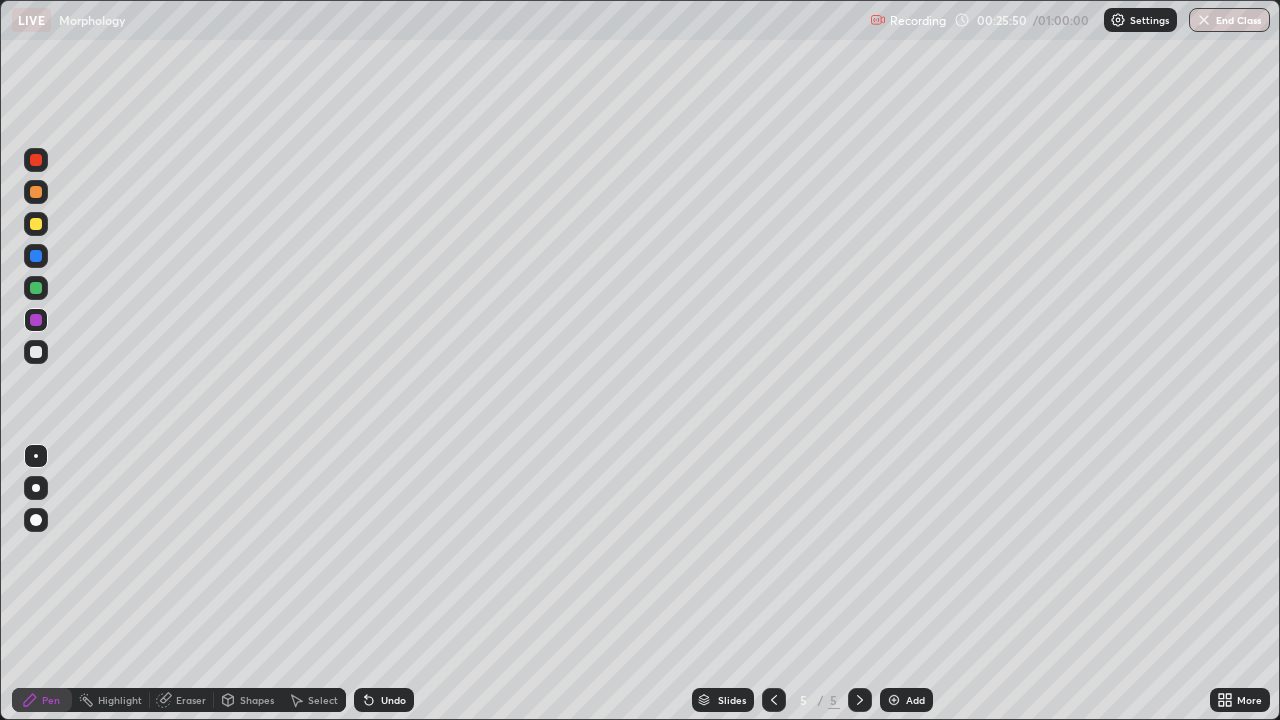 click on "Undo" at bounding box center (393, 700) 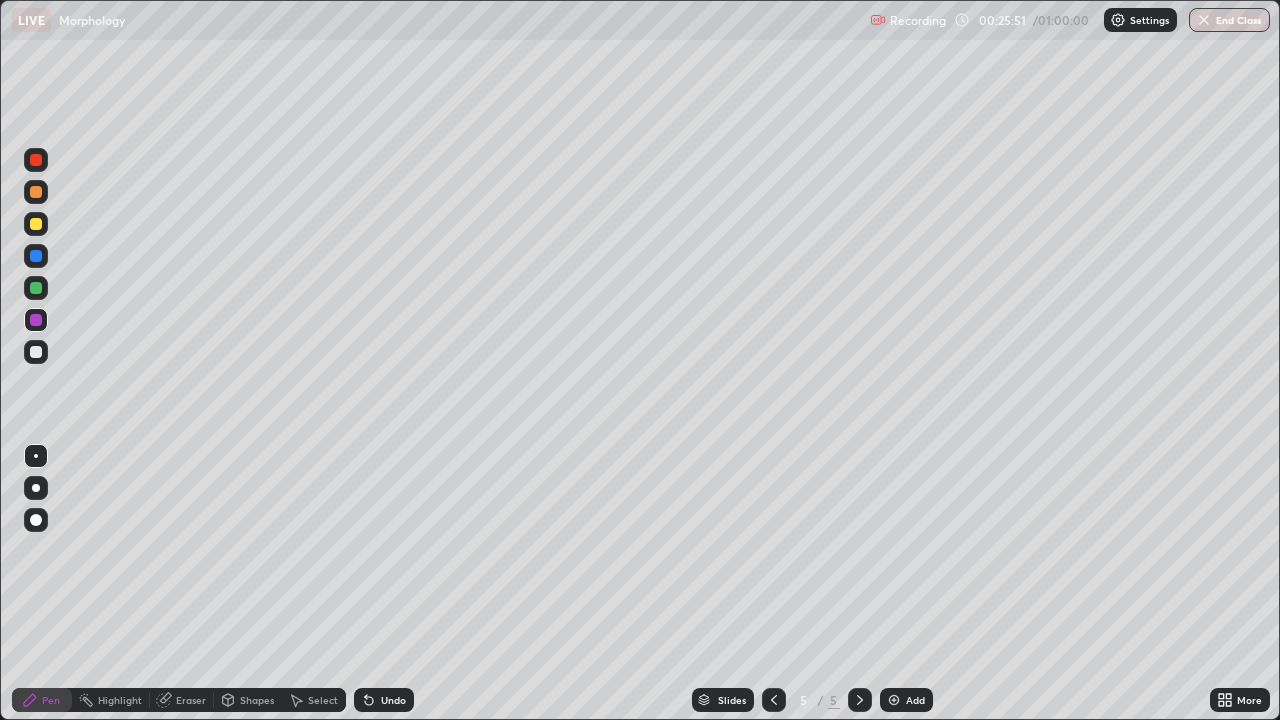 click on "Undo" at bounding box center [393, 700] 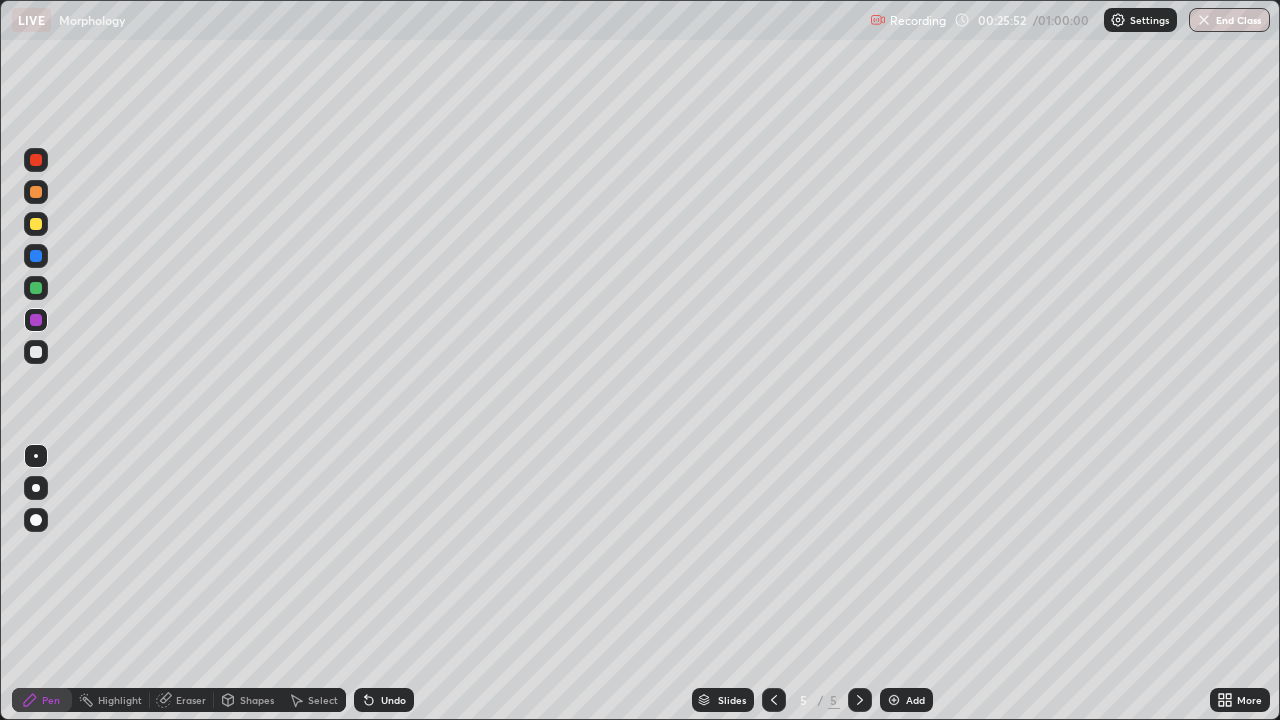 click on "Undo" at bounding box center (384, 700) 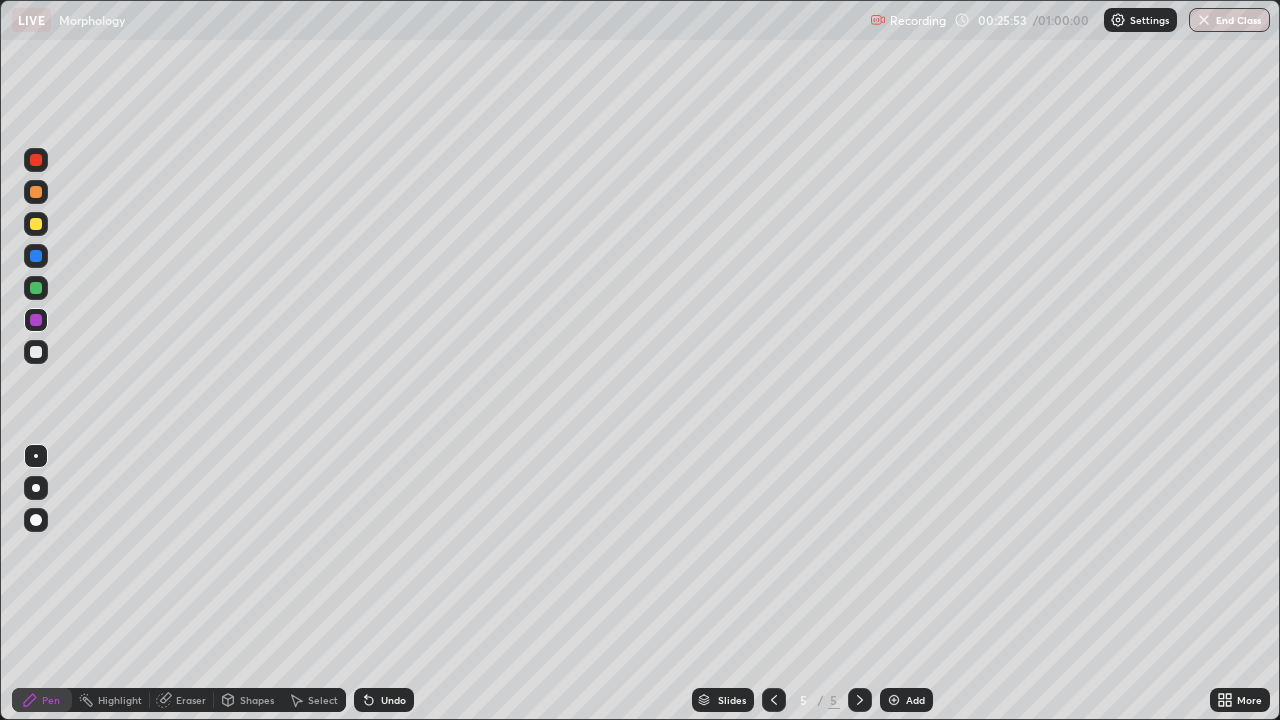 click on "Undo" at bounding box center (384, 700) 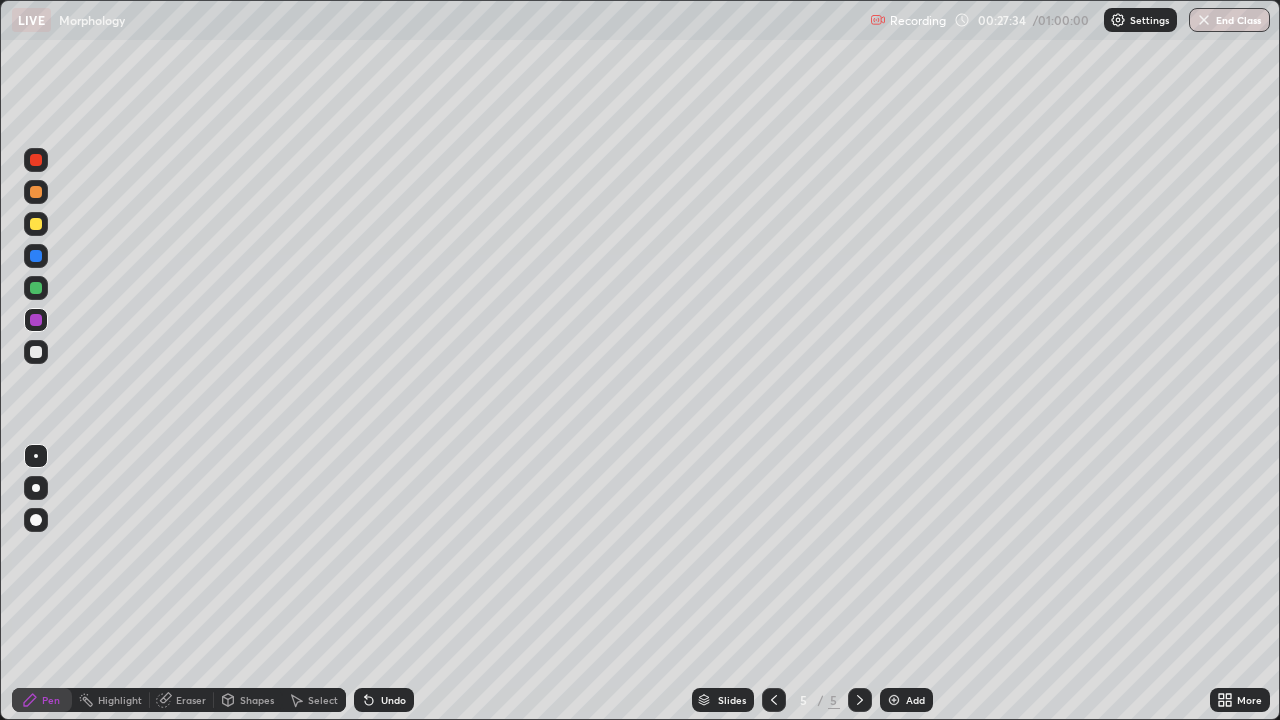 click at bounding box center (36, 288) 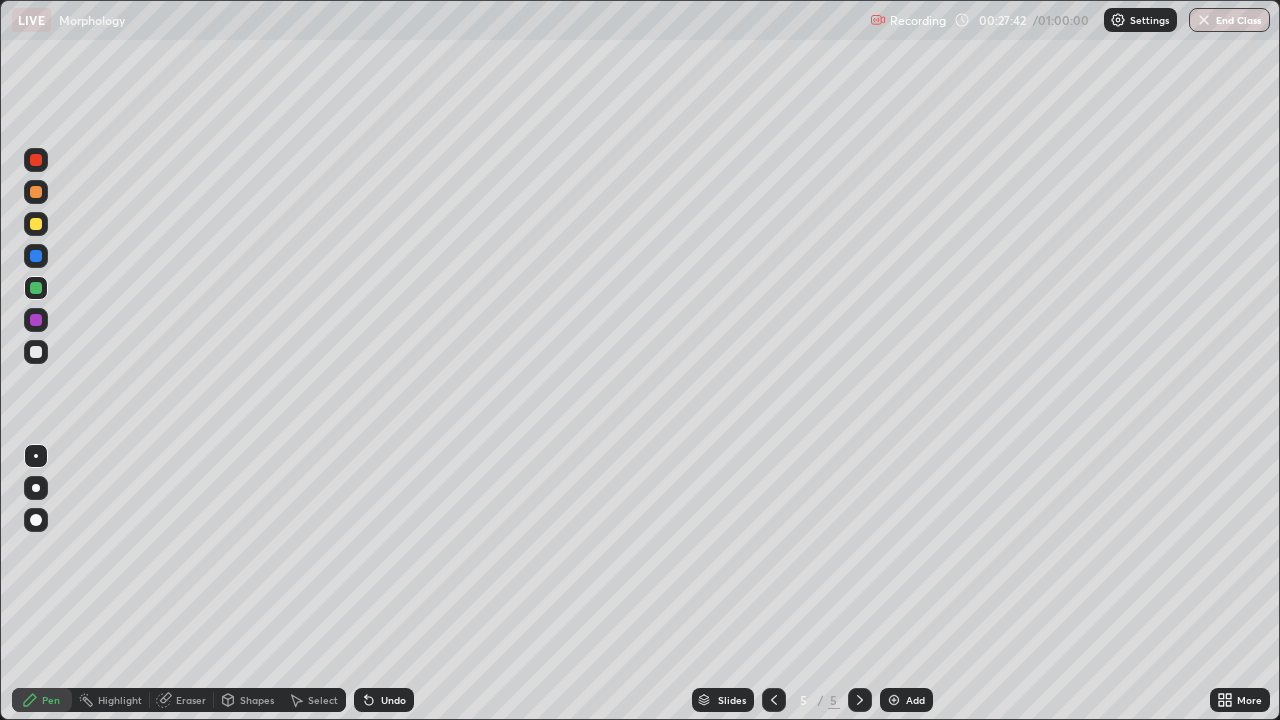 click on "Undo" at bounding box center (393, 700) 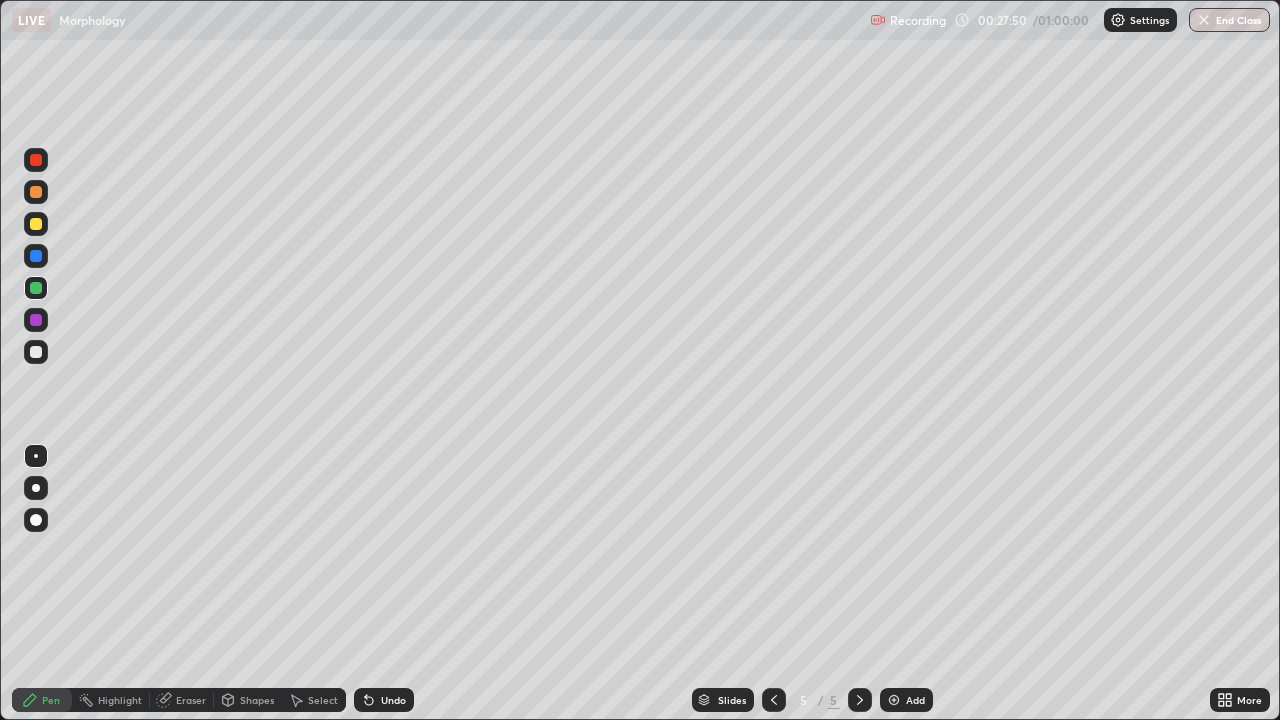 click on "Undo" at bounding box center [393, 700] 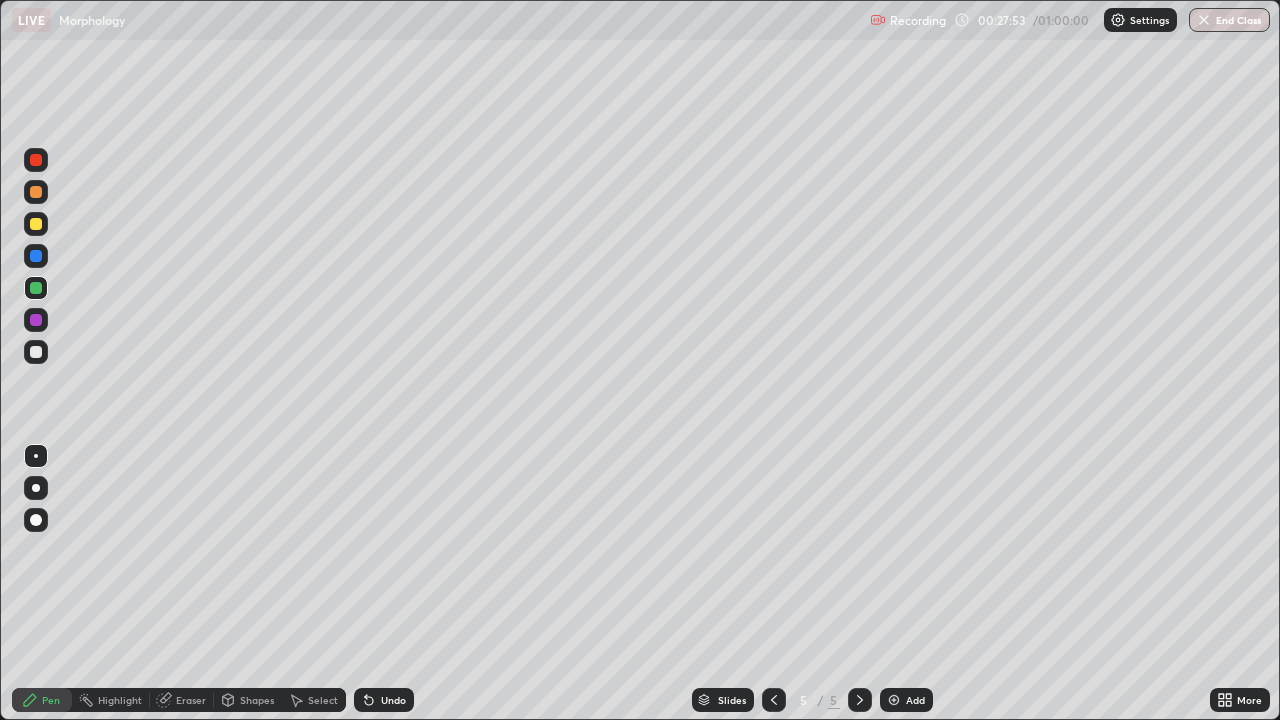 click on "Undo" at bounding box center (393, 700) 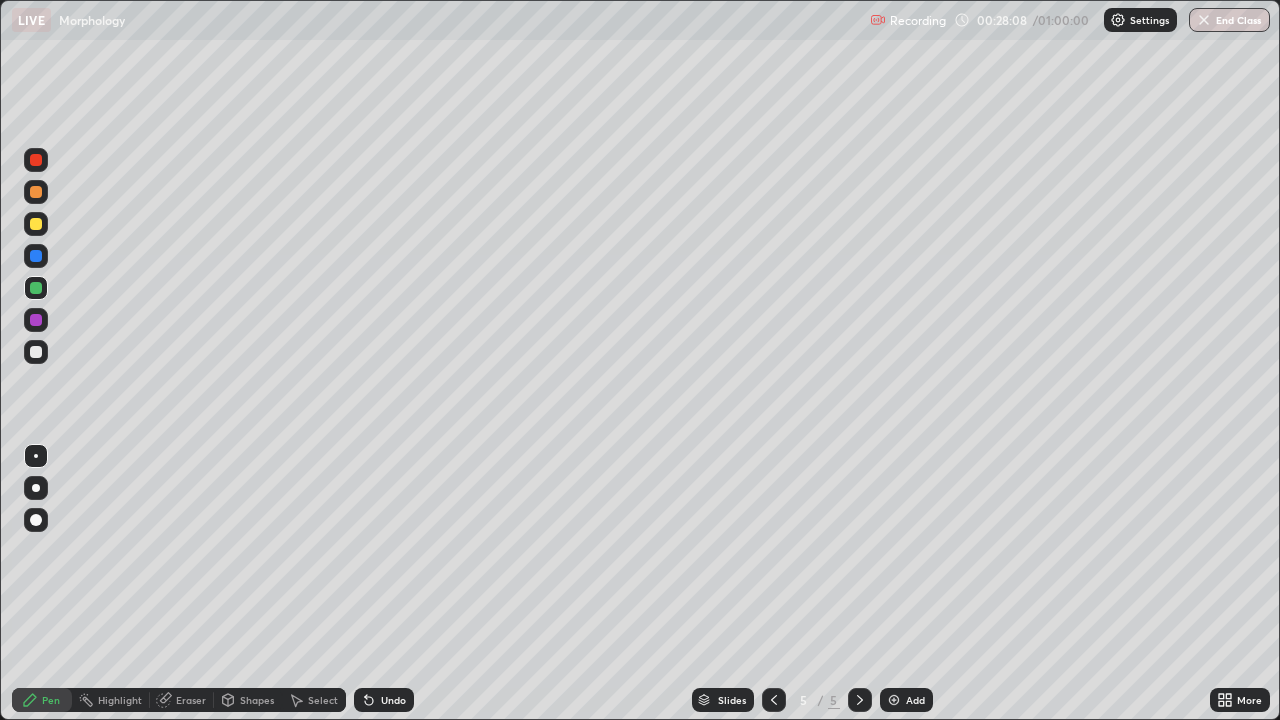 click at bounding box center [36, 352] 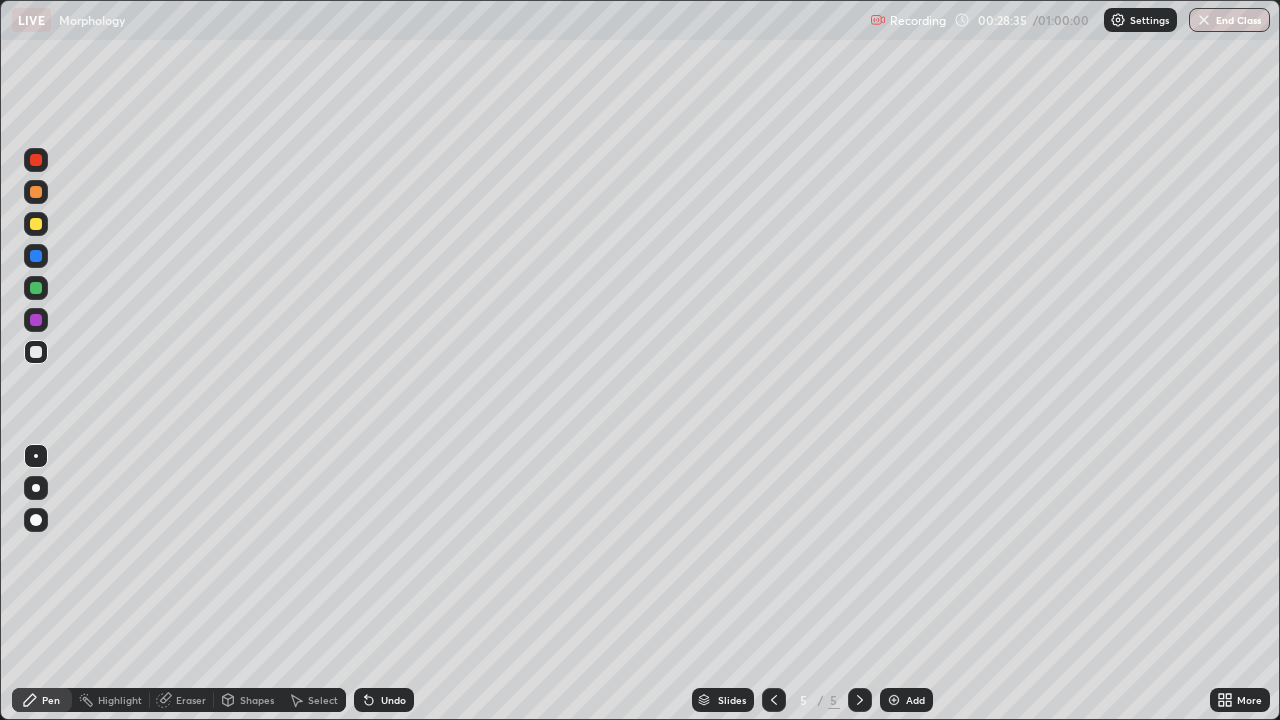 click at bounding box center [36, 288] 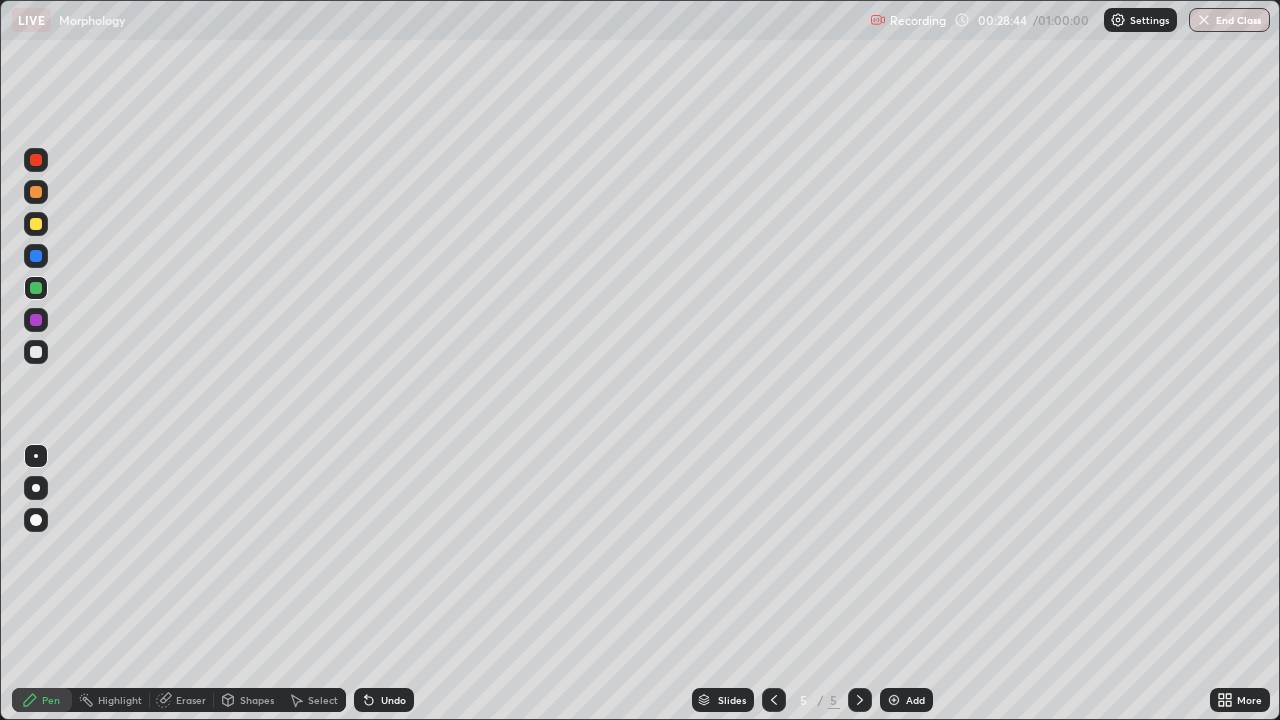 click at bounding box center (36, 352) 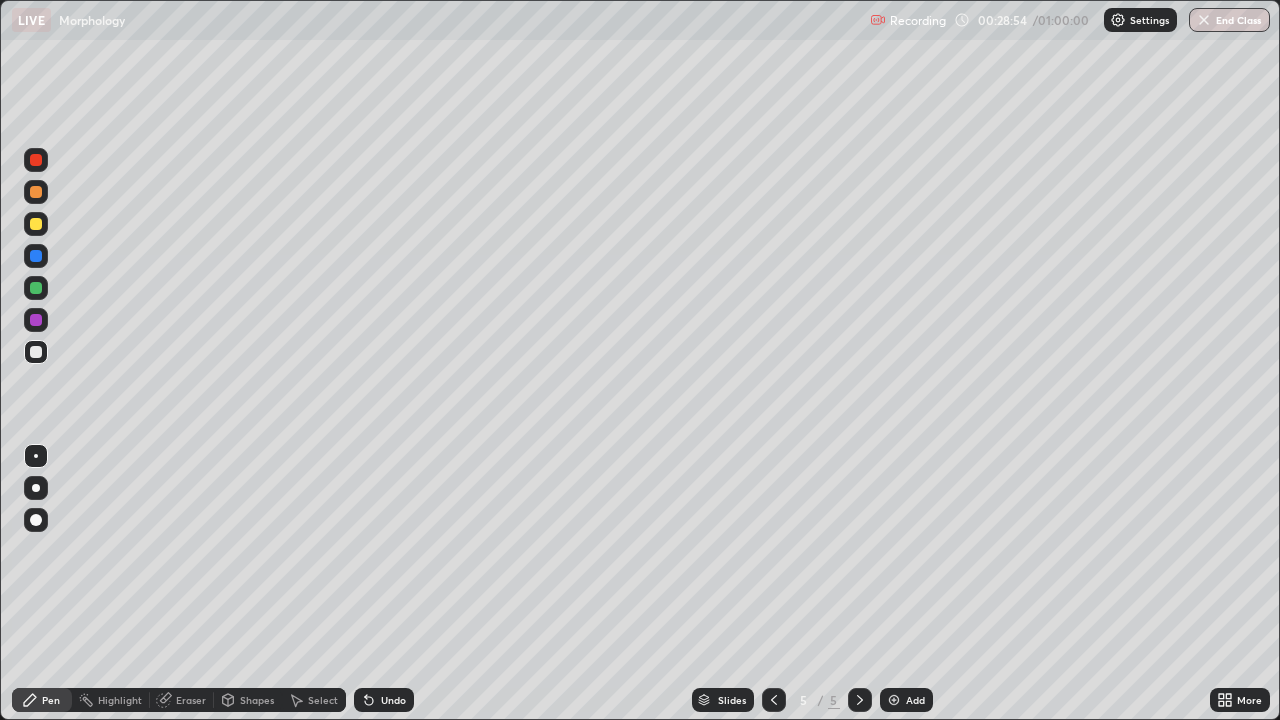 click at bounding box center [36, 288] 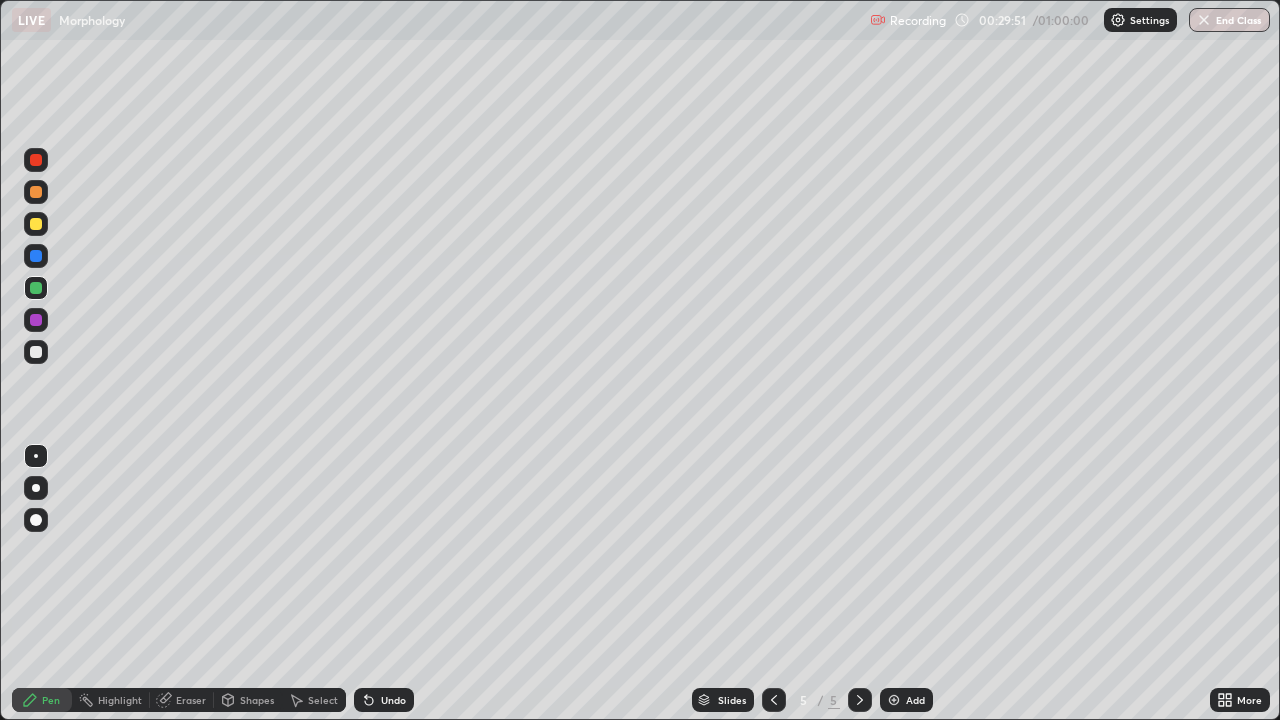 click at bounding box center [36, 352] 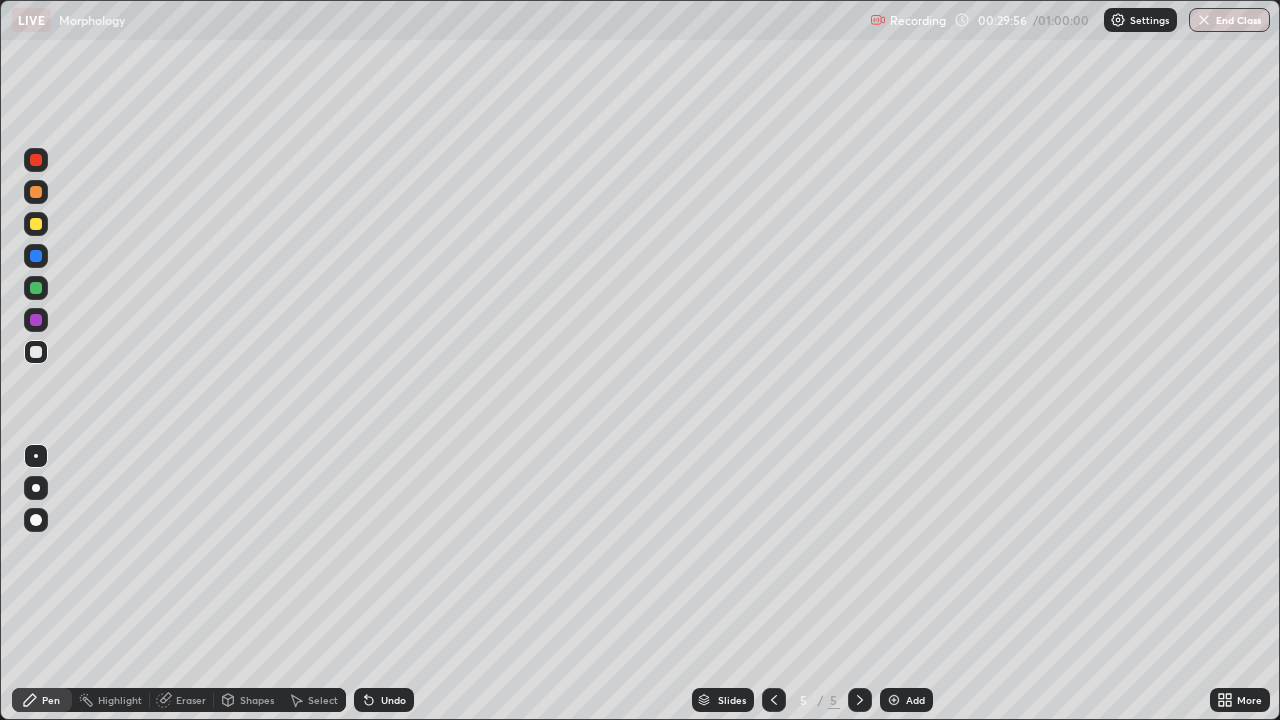 click on "Undo" at bounding box center (384, 700) 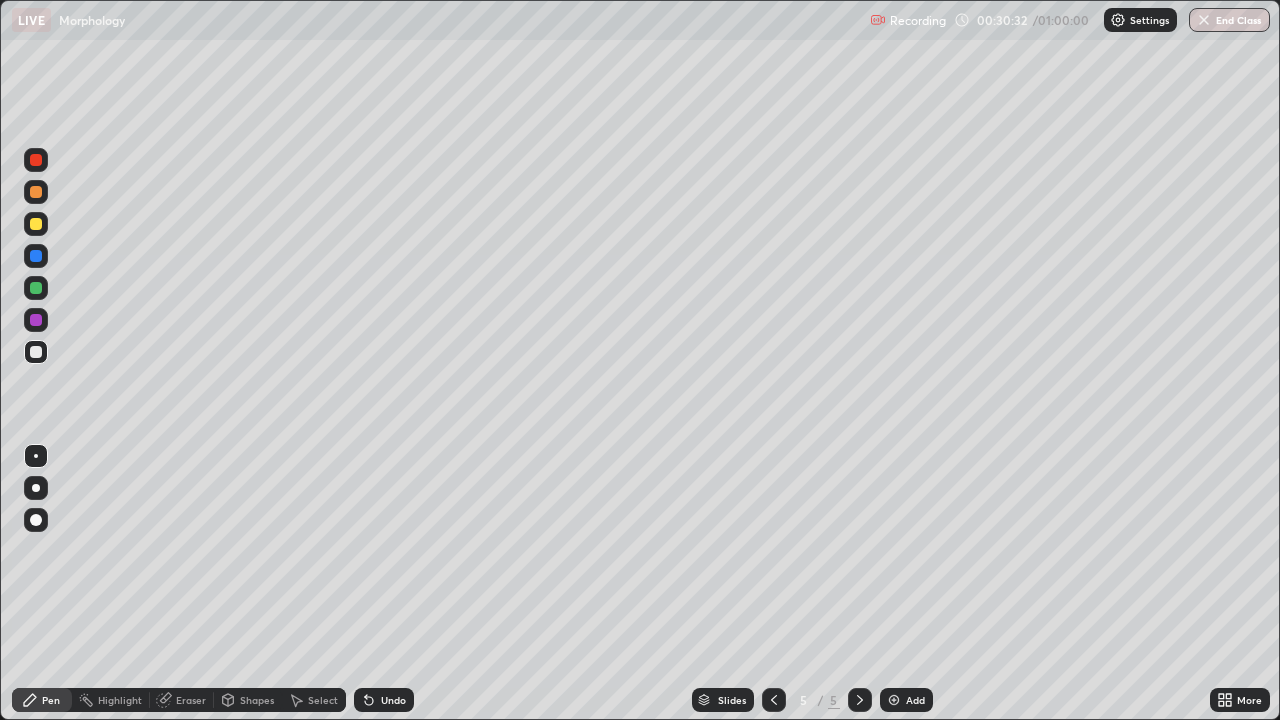 click at bounding box center [36, 224] 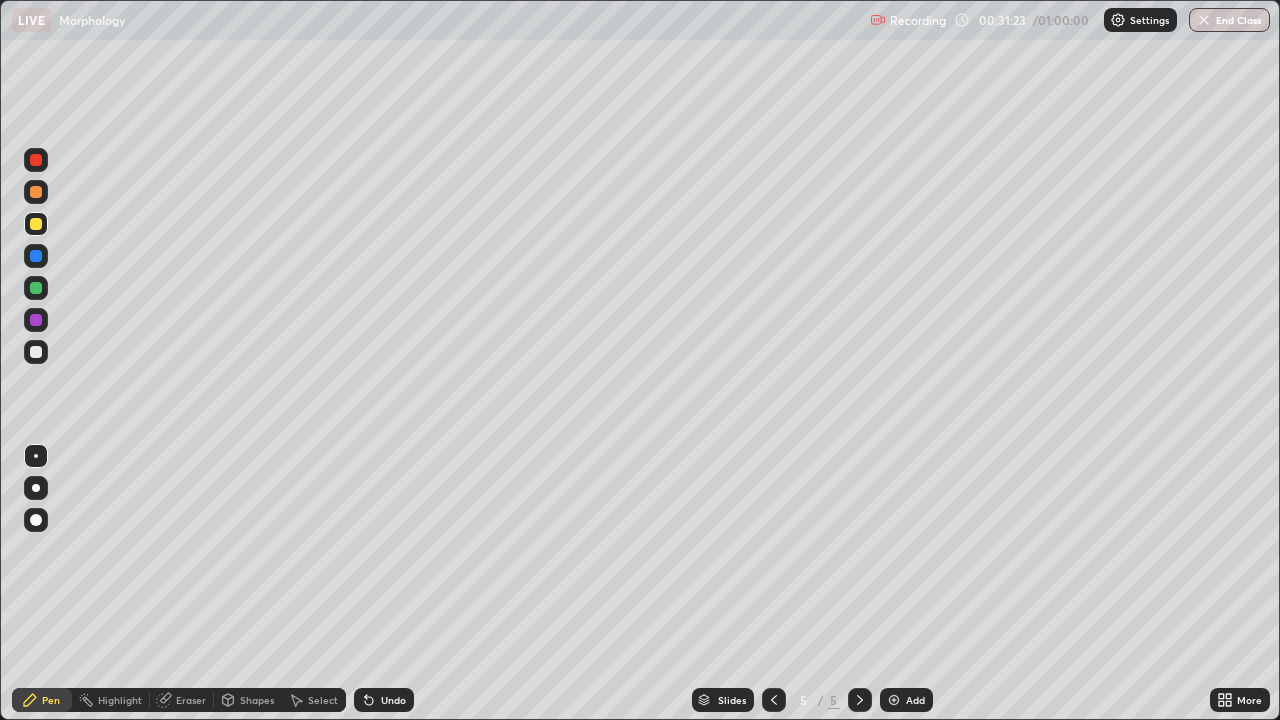 click at bounding box center [36, 256] 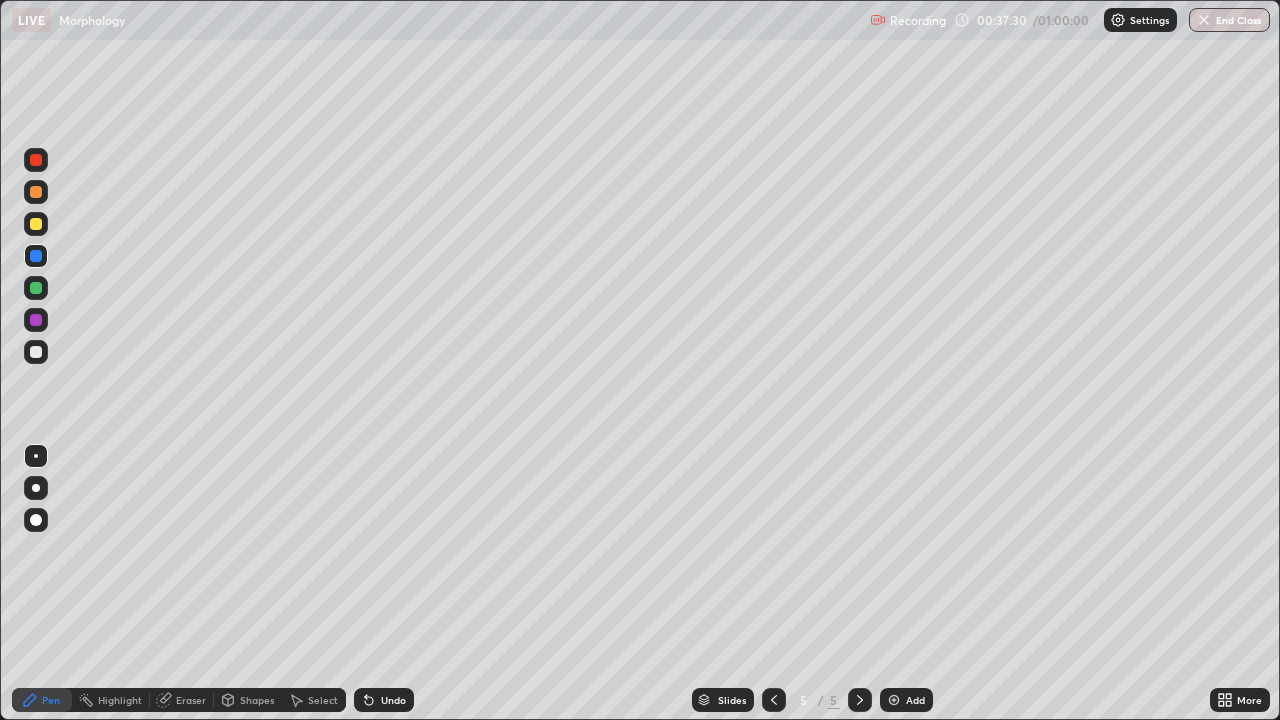 click on "Add" at bounding box center (915, 700) 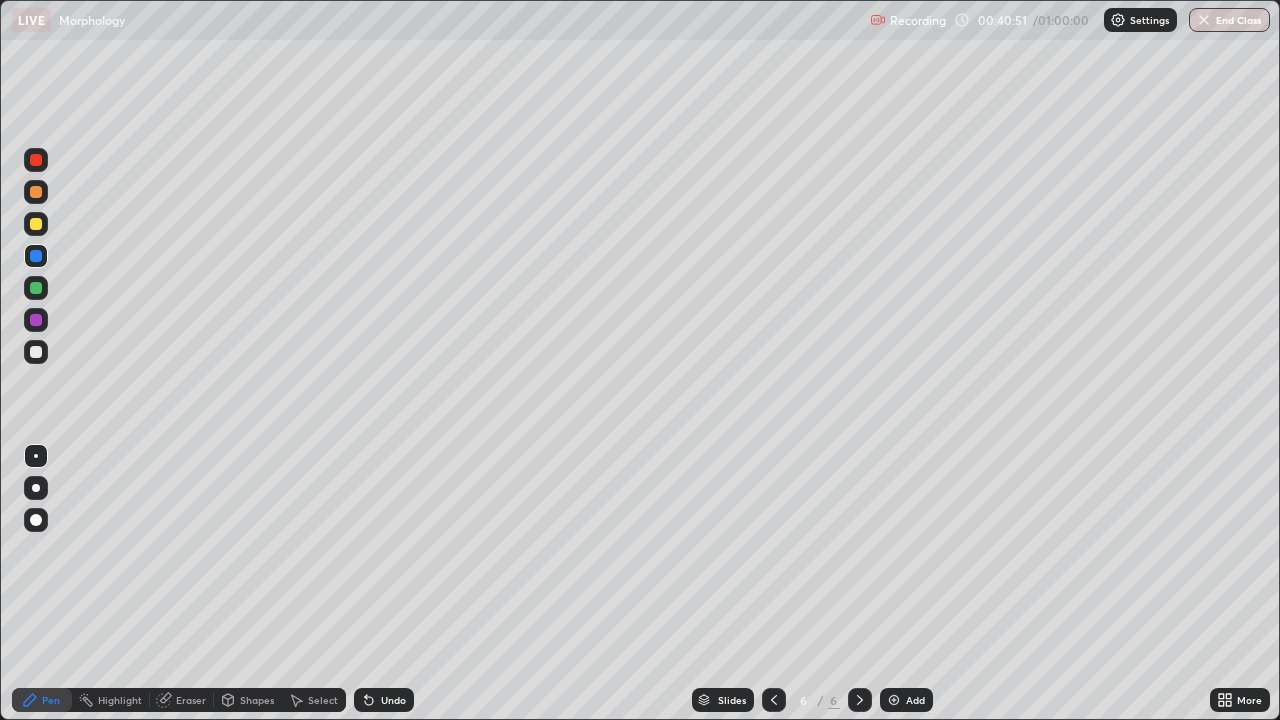 click at bounding box center (36, 320) 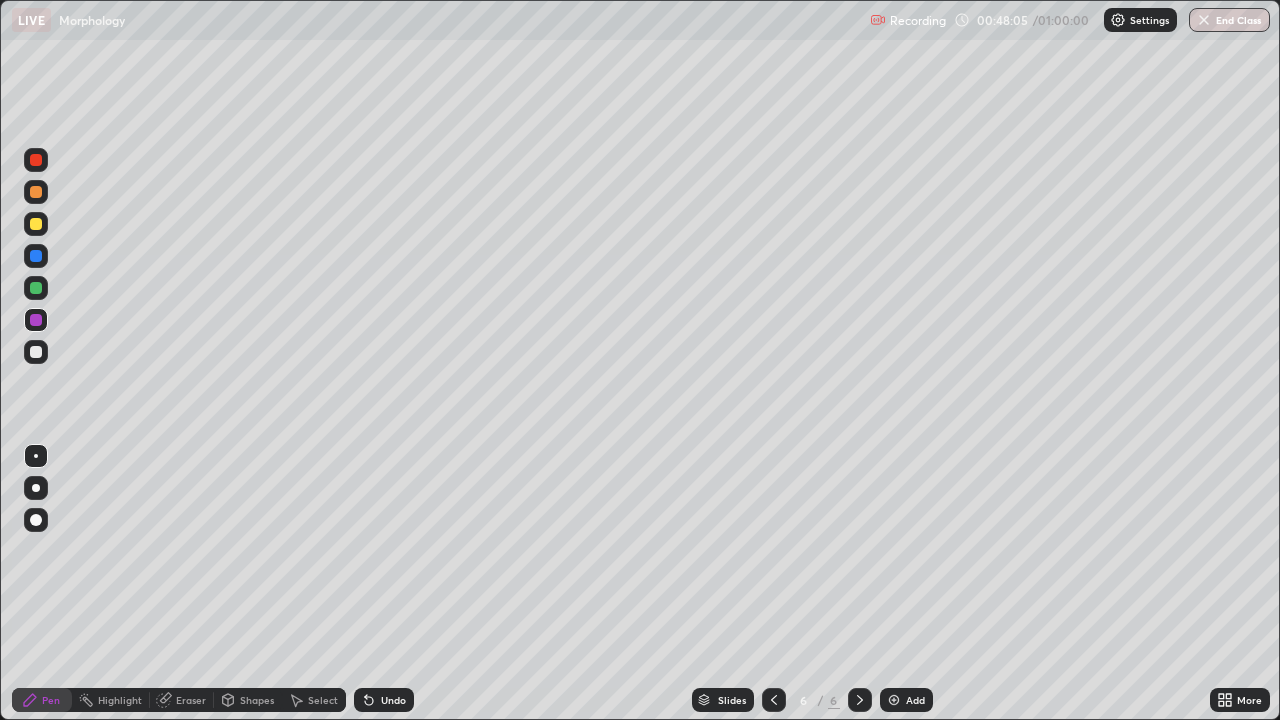 click on "Add" at bounding box center [915, 700] 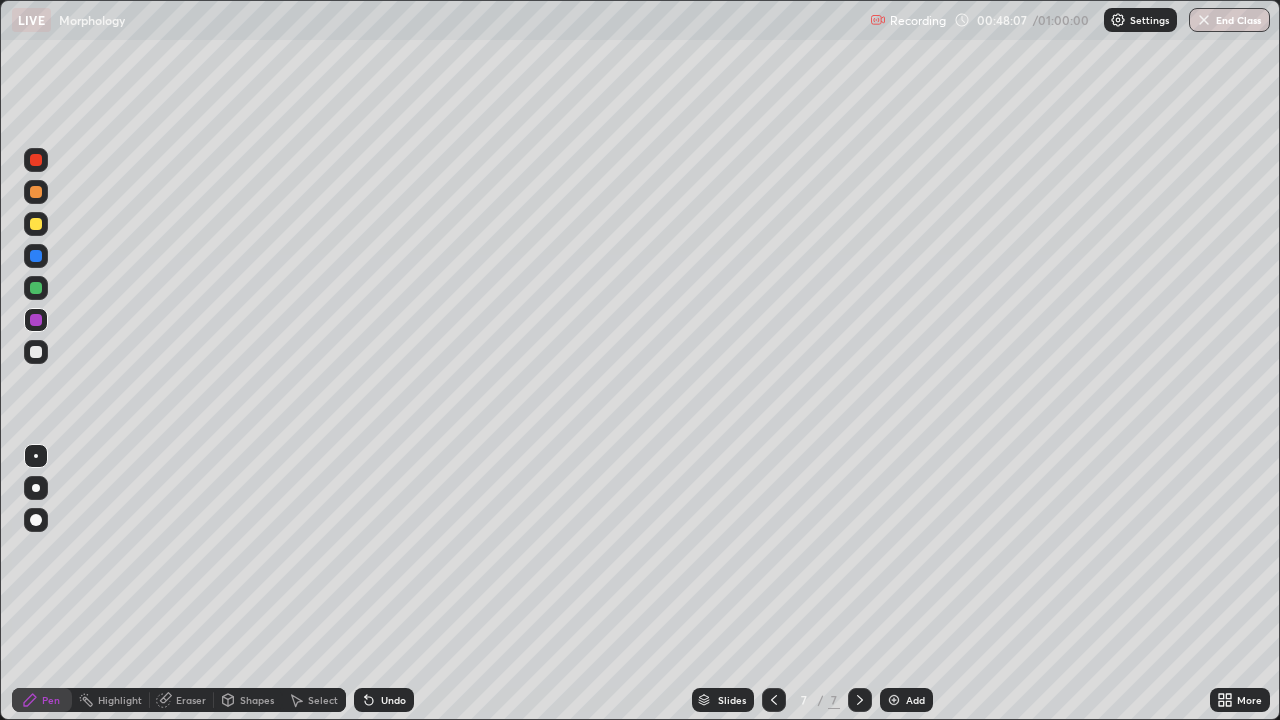 click at bounding box center [36, 352] 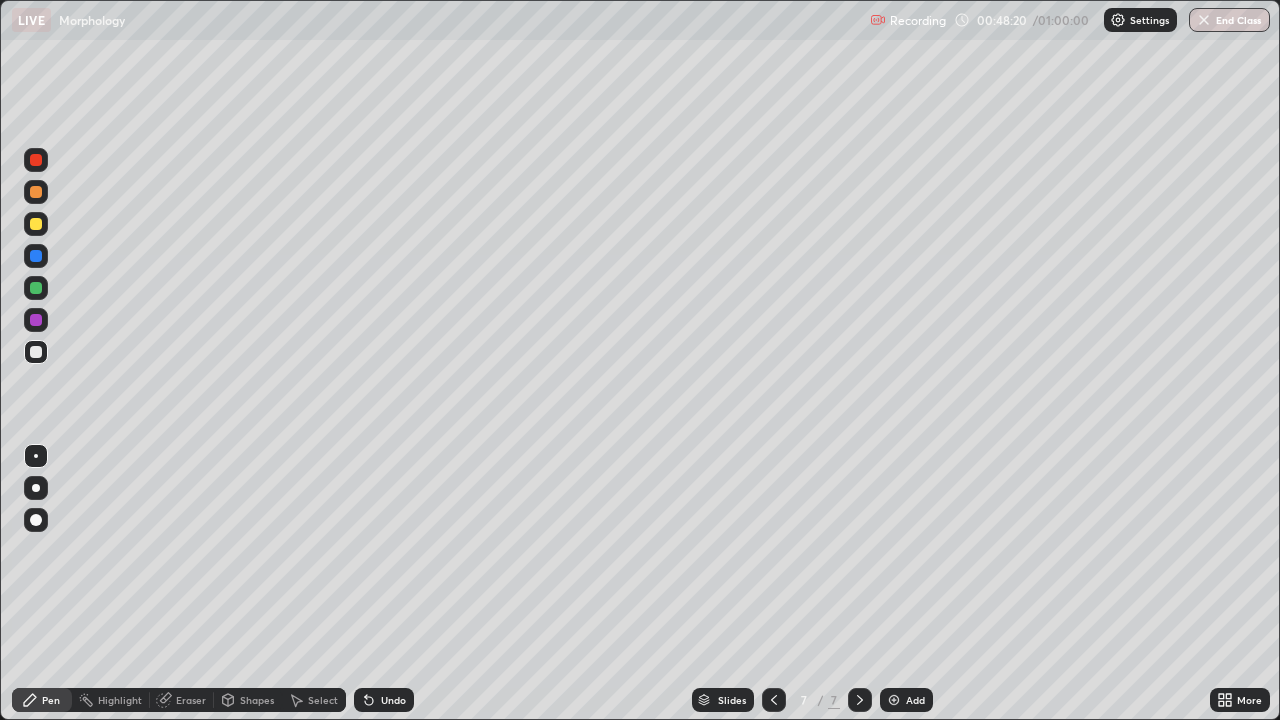 click at bounding box center [36, 320] 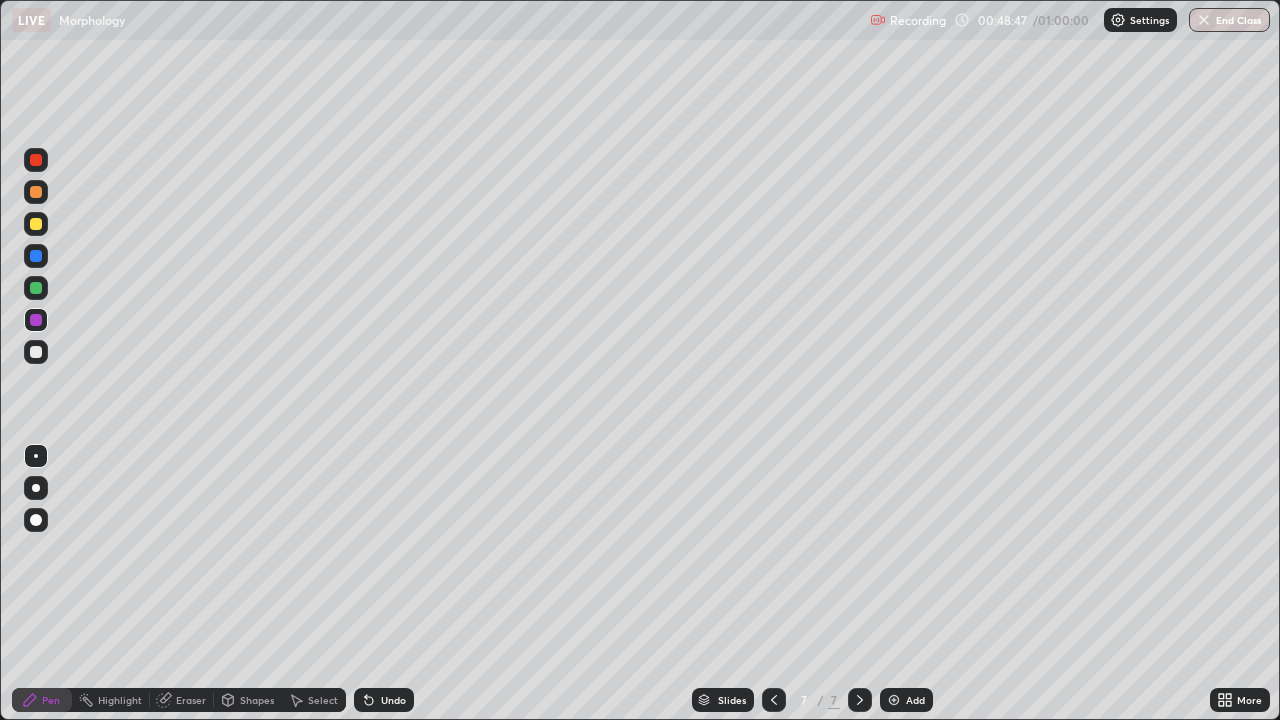 click at bounding box center (36, 352) 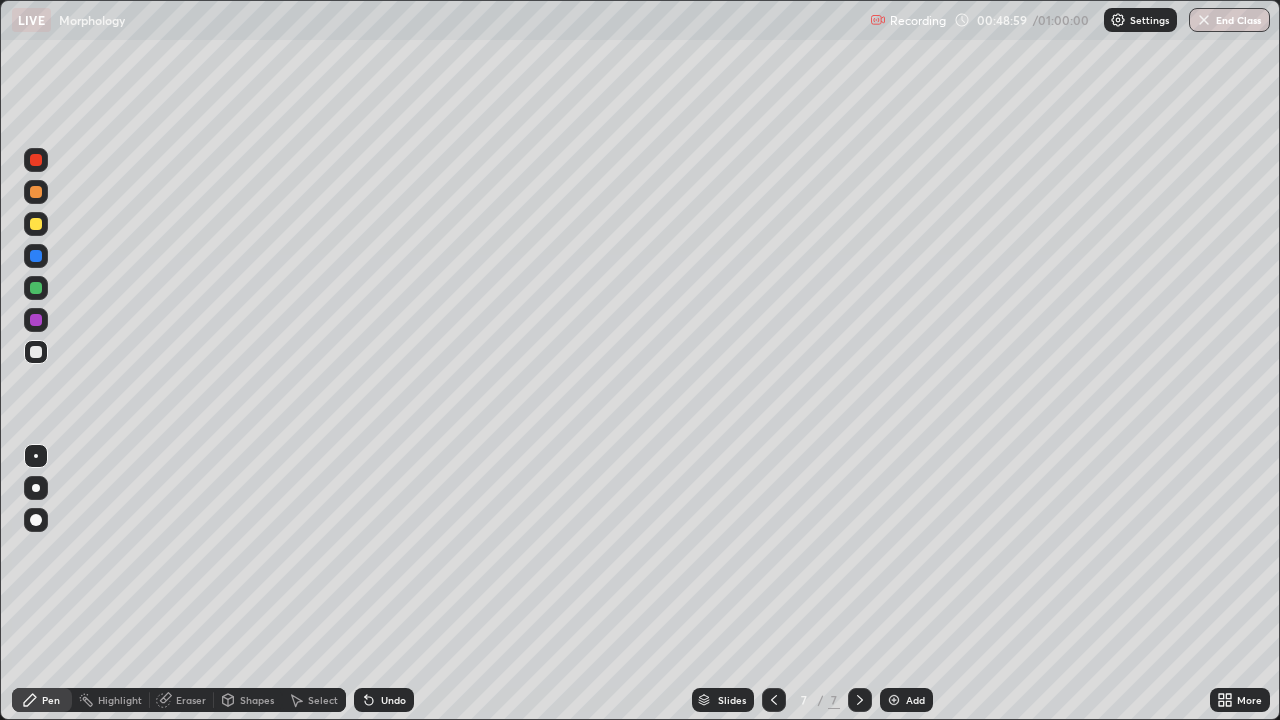 click on "Undo" at bounding box center [393, 700] 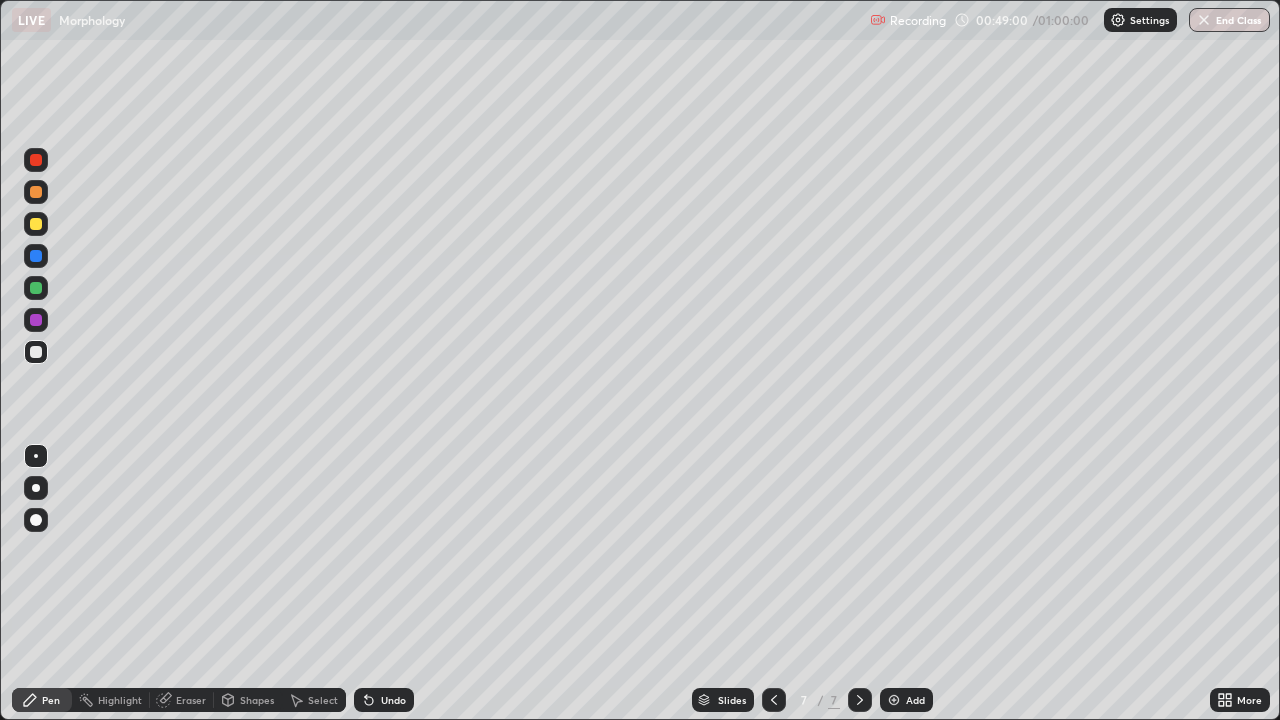 click on "Undo" at bounding box center [393, 700] 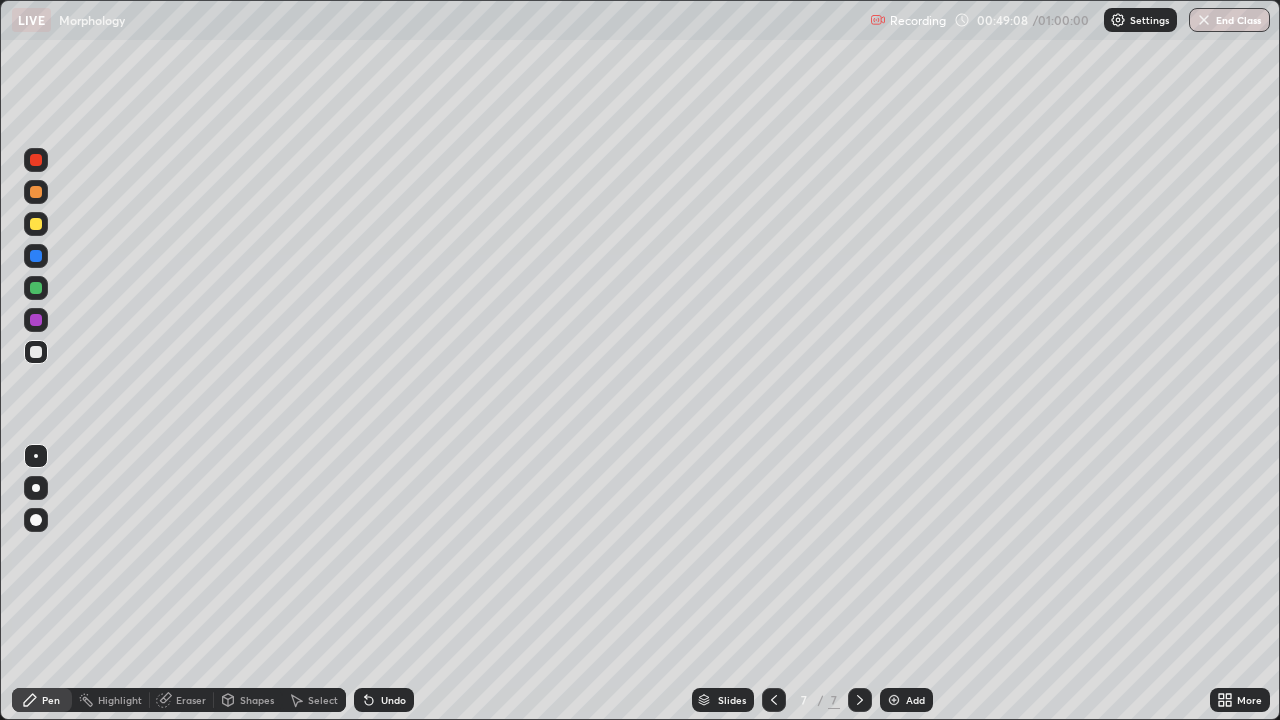 click at bounding box center [36, 224] 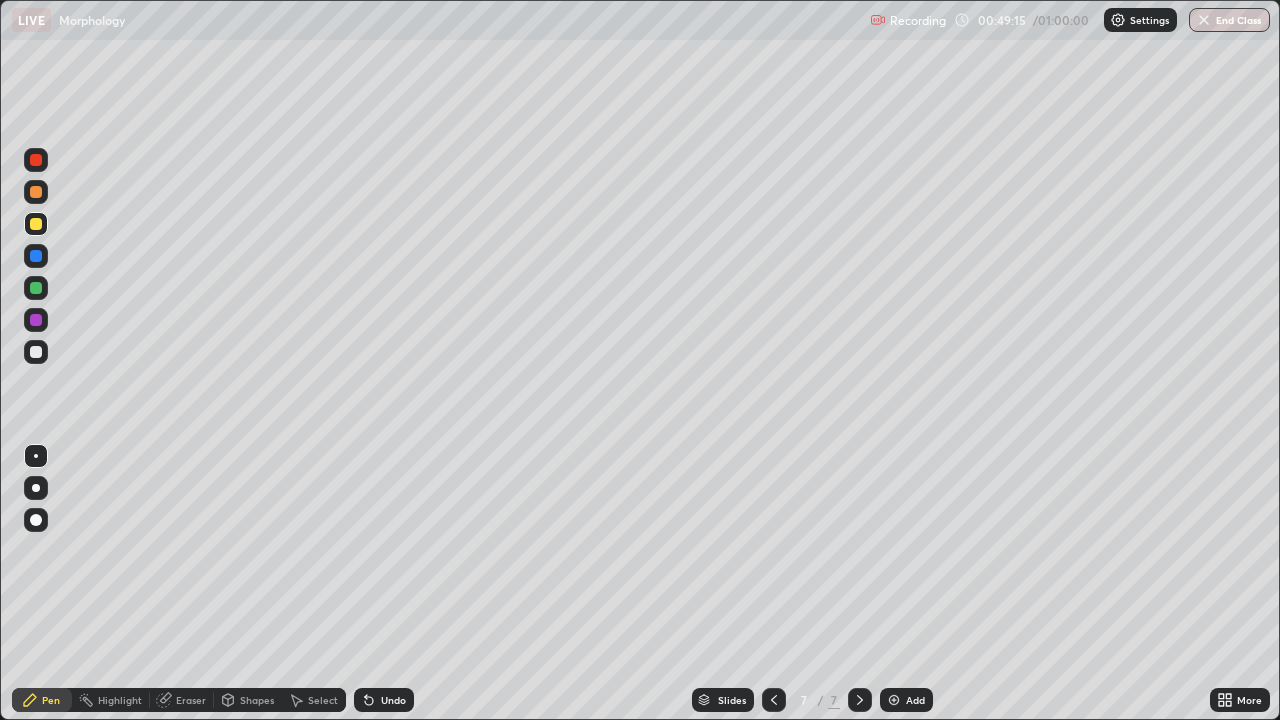 click on "Undo" at bounding box center (384, 700) 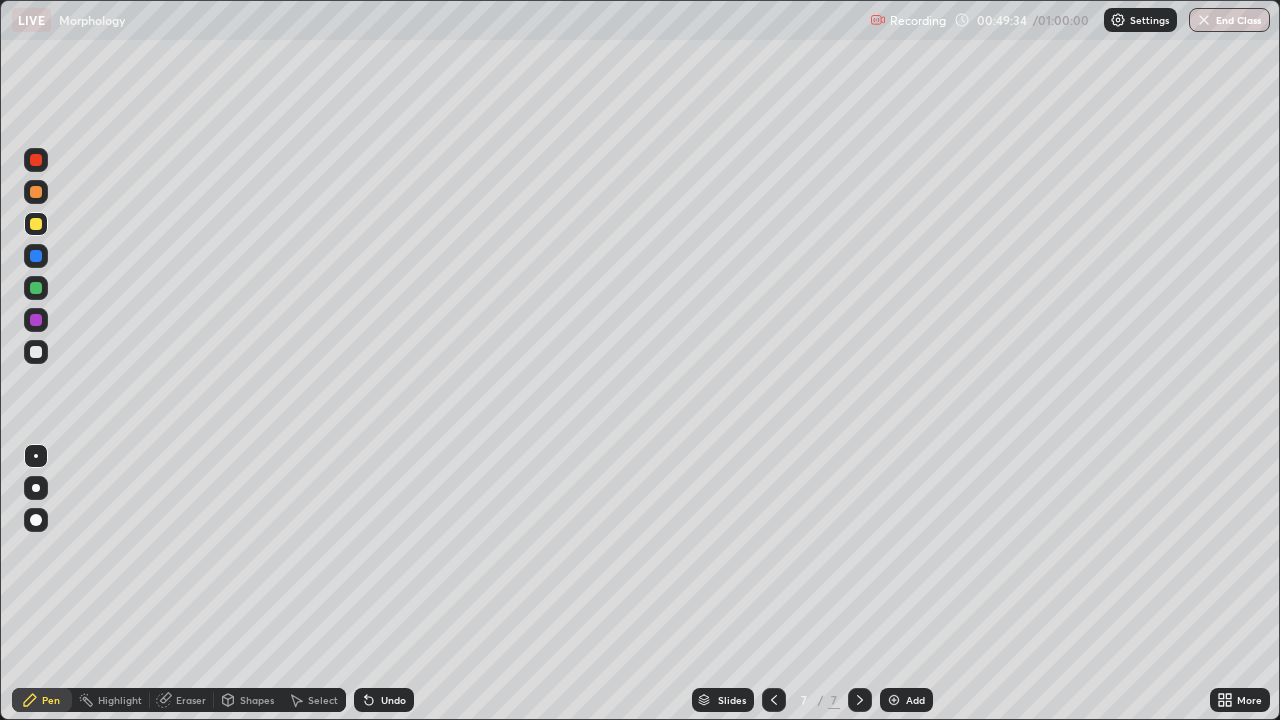click at bounding box center (36, 352) 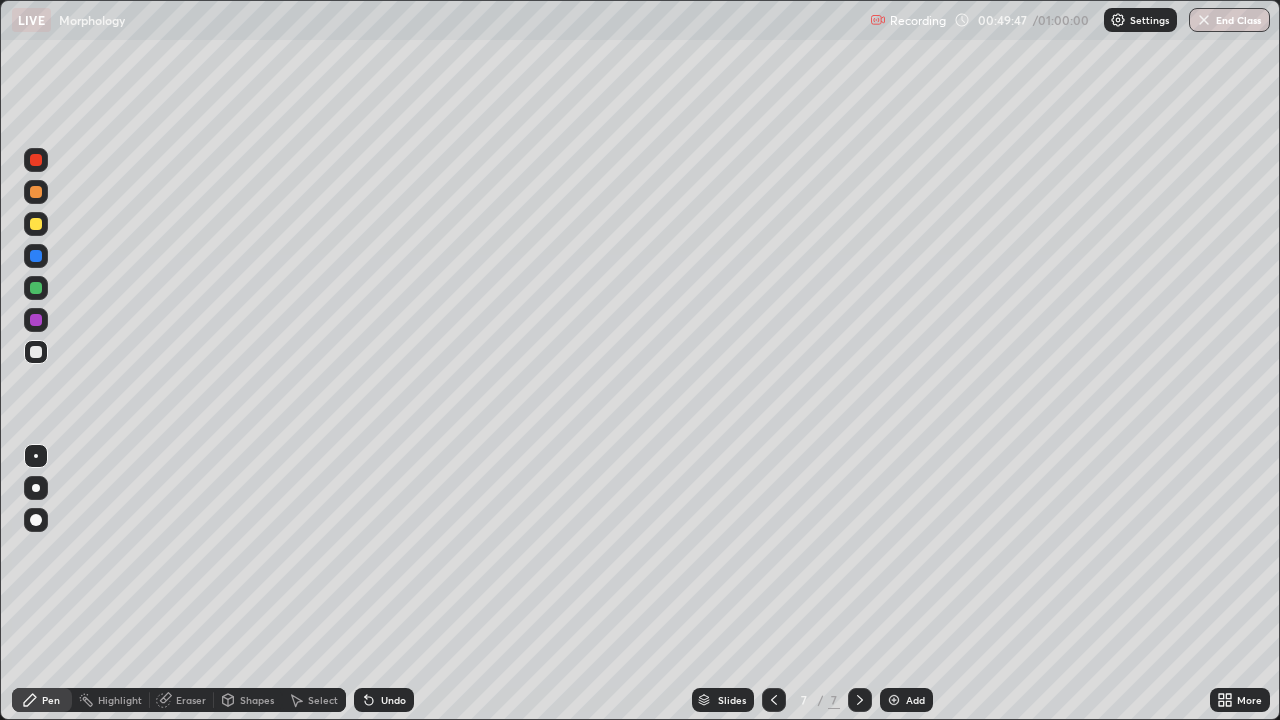 click at bounding box center [36, 320] 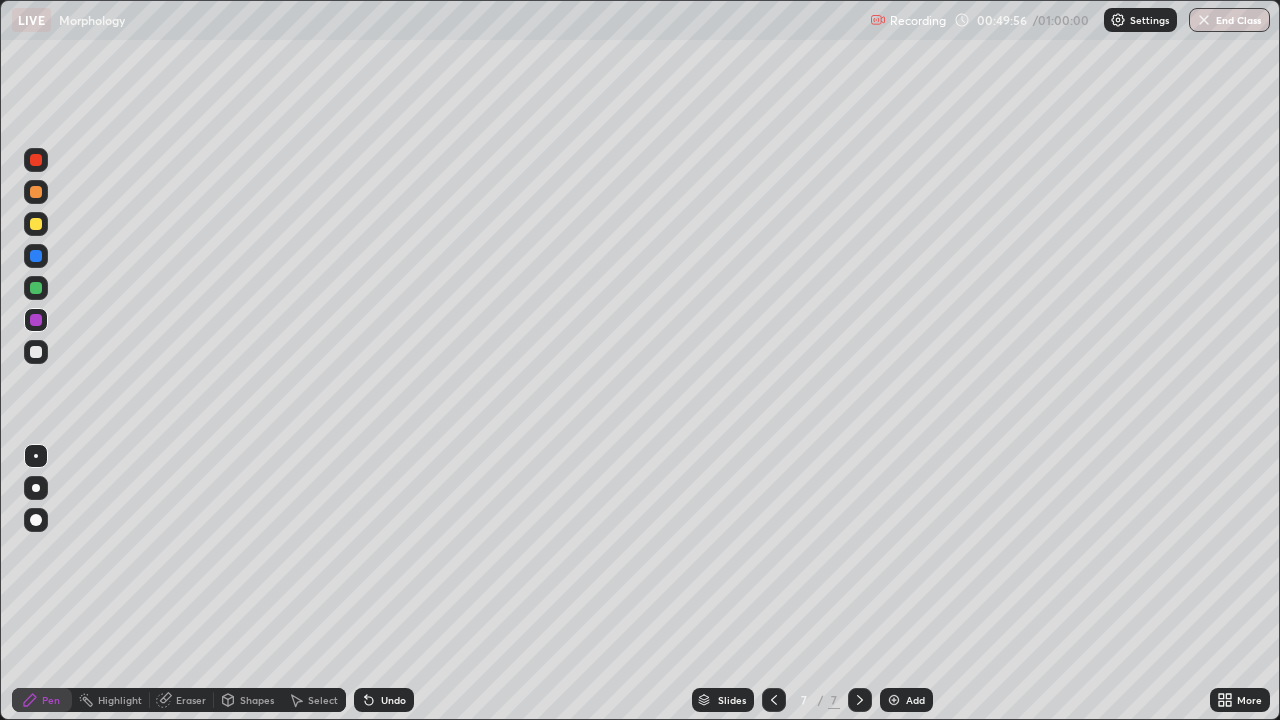 click at bounding box center (36, 224) 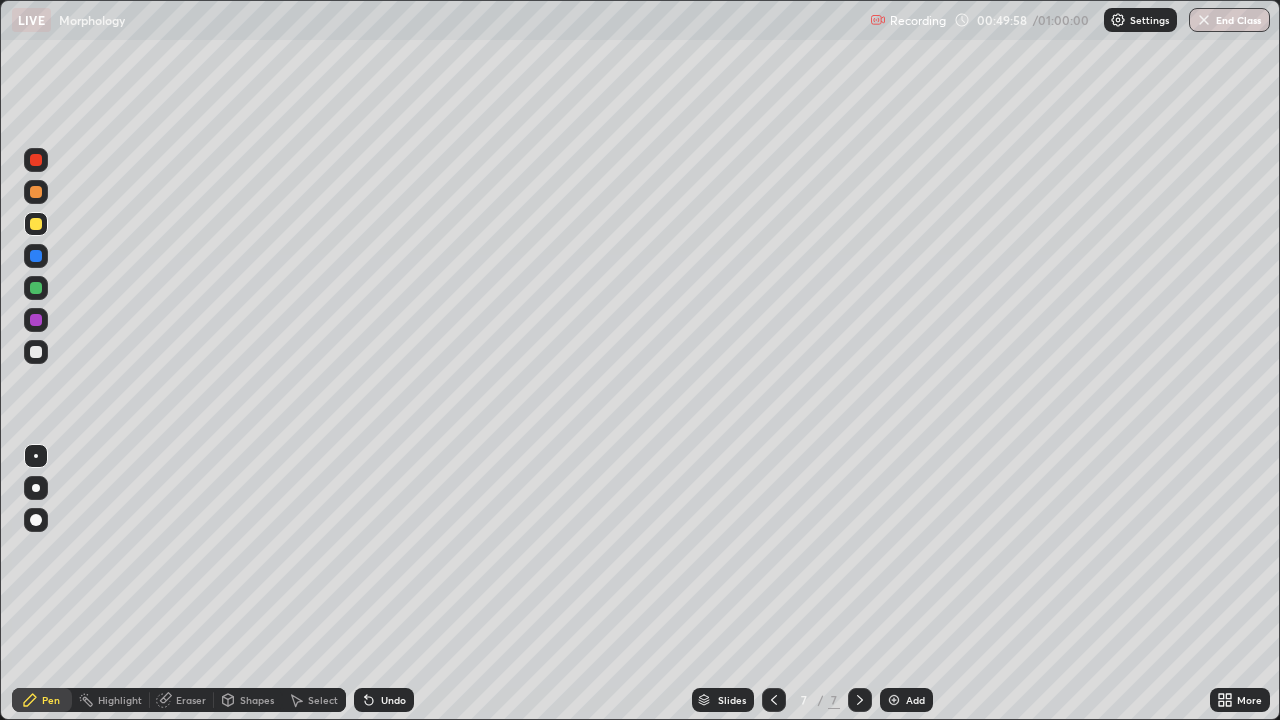 click at bounding box center [36, 192] 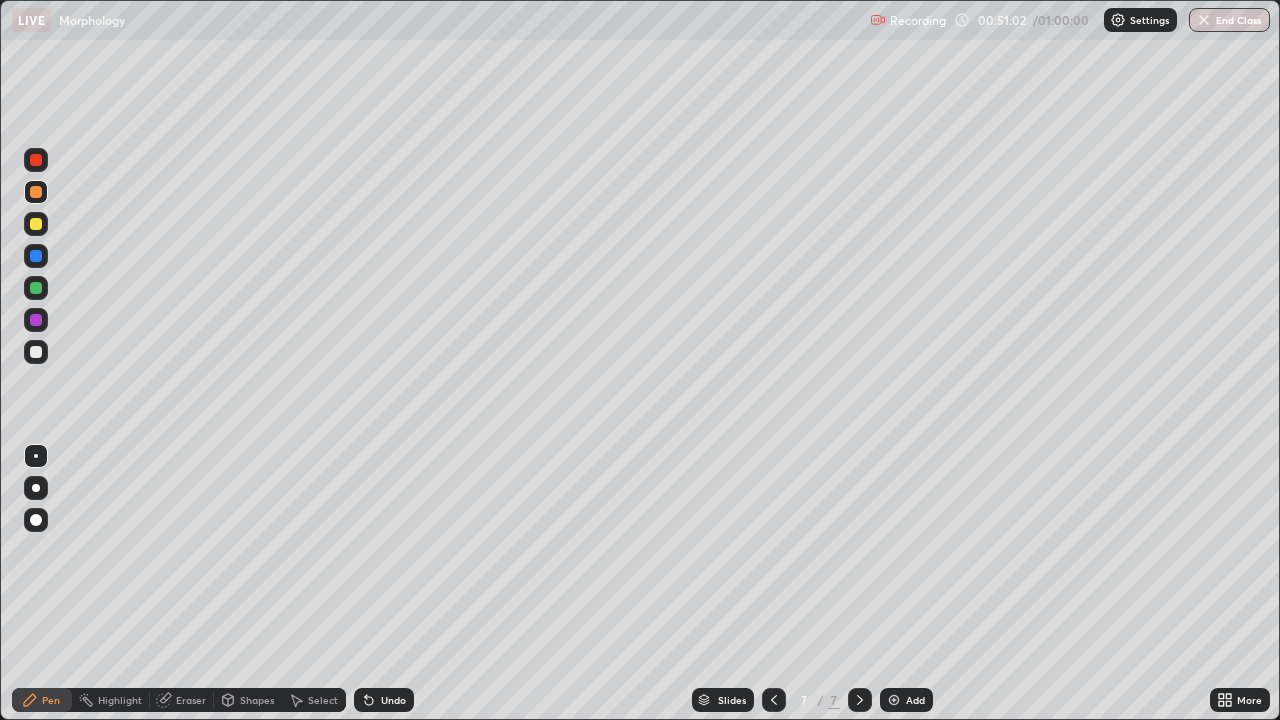 click at bounding box center (36, 288) 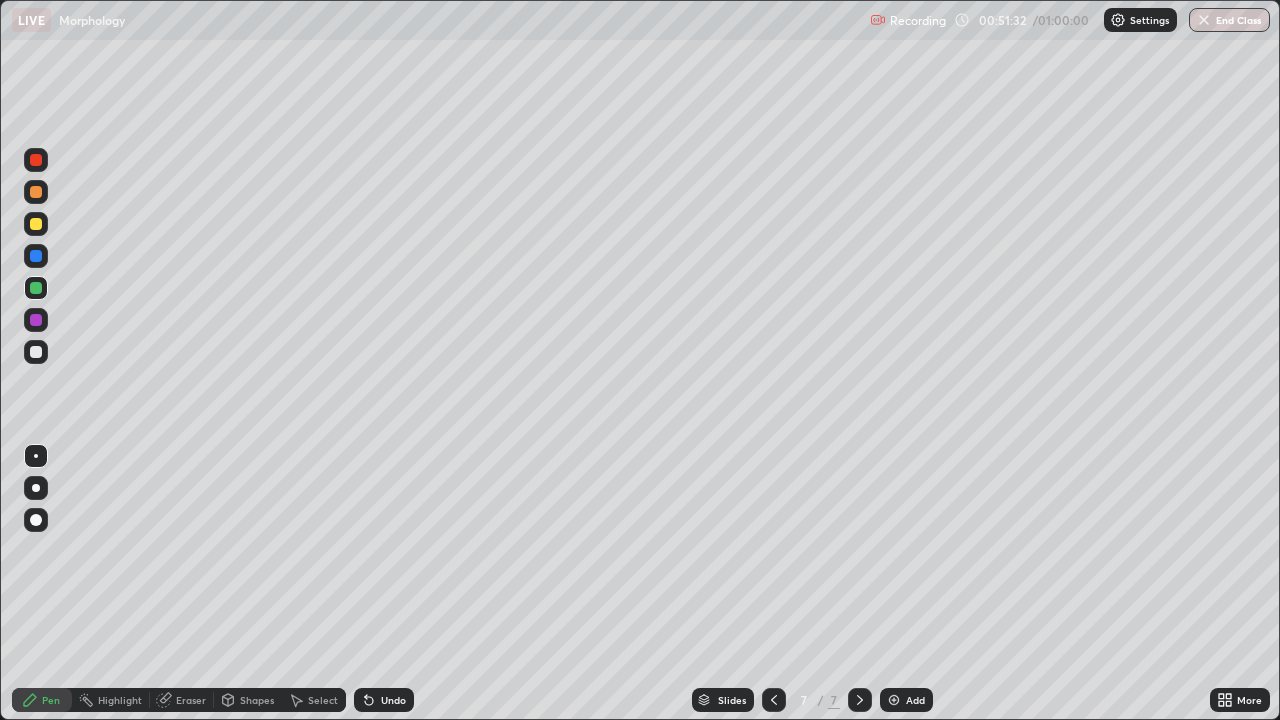 click at bounding box center [36, 352] 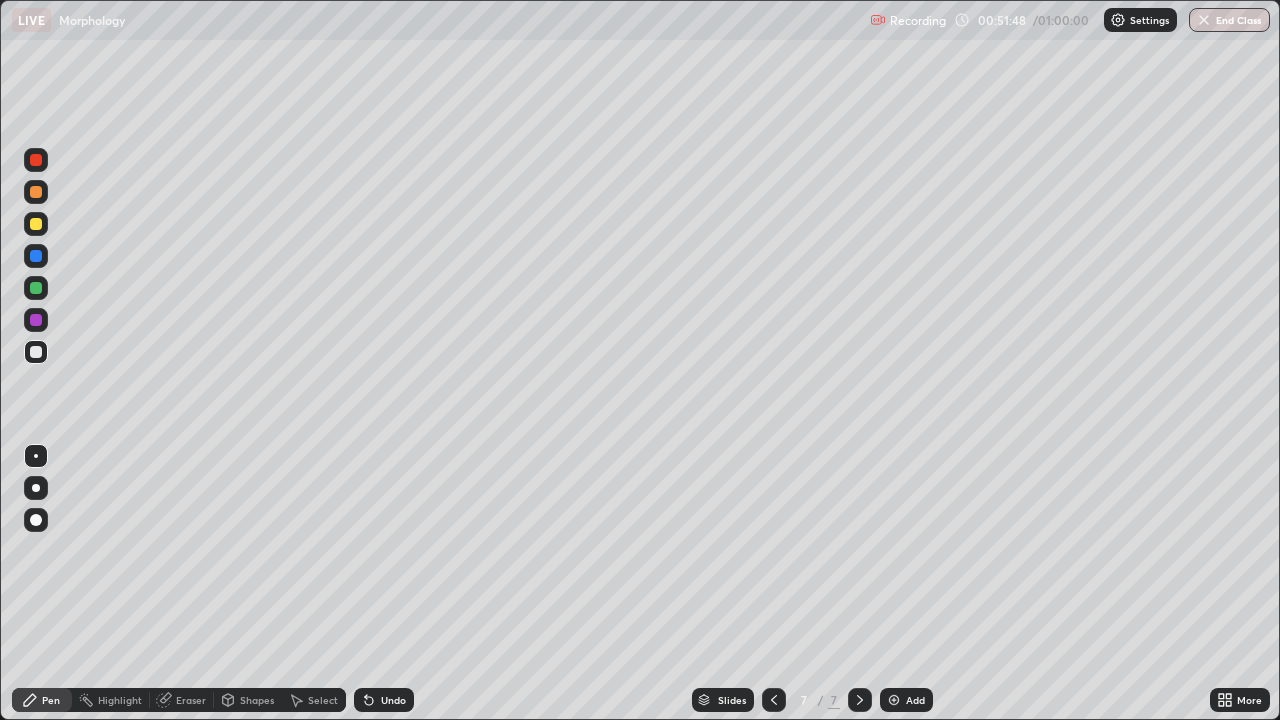 click at bounding box center (36, 288) 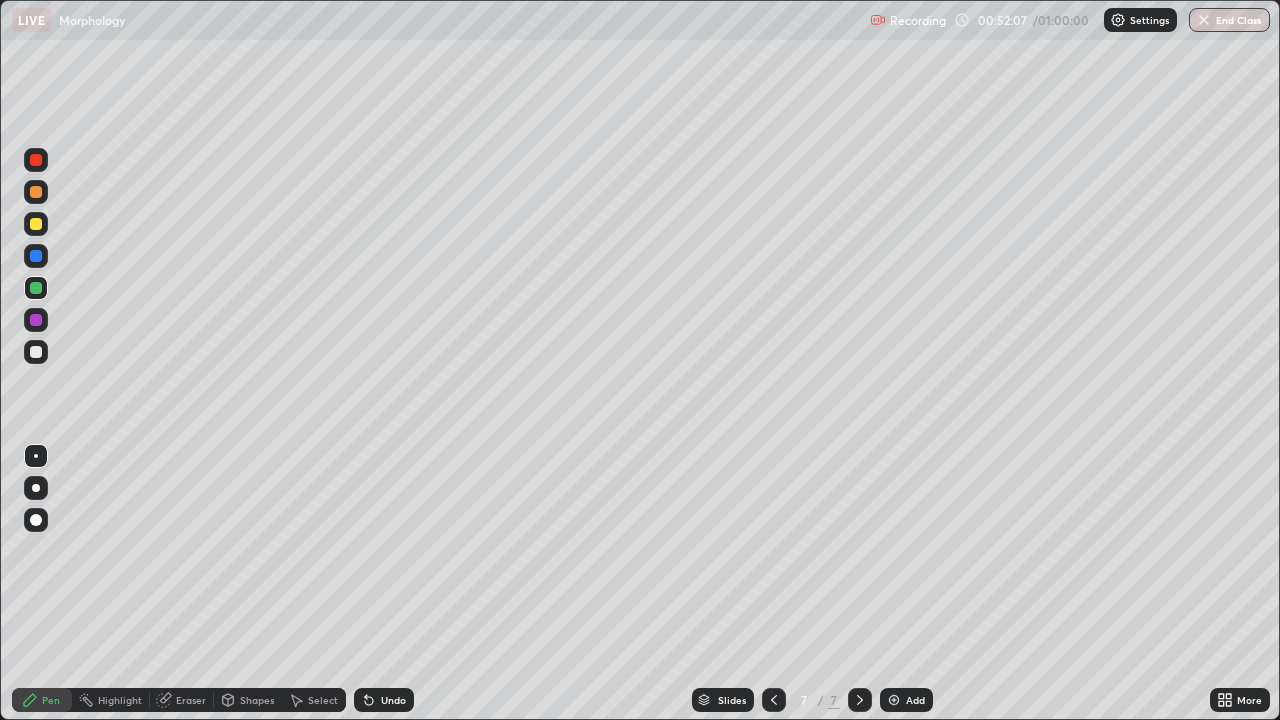 click at bounding box center [36, 224] 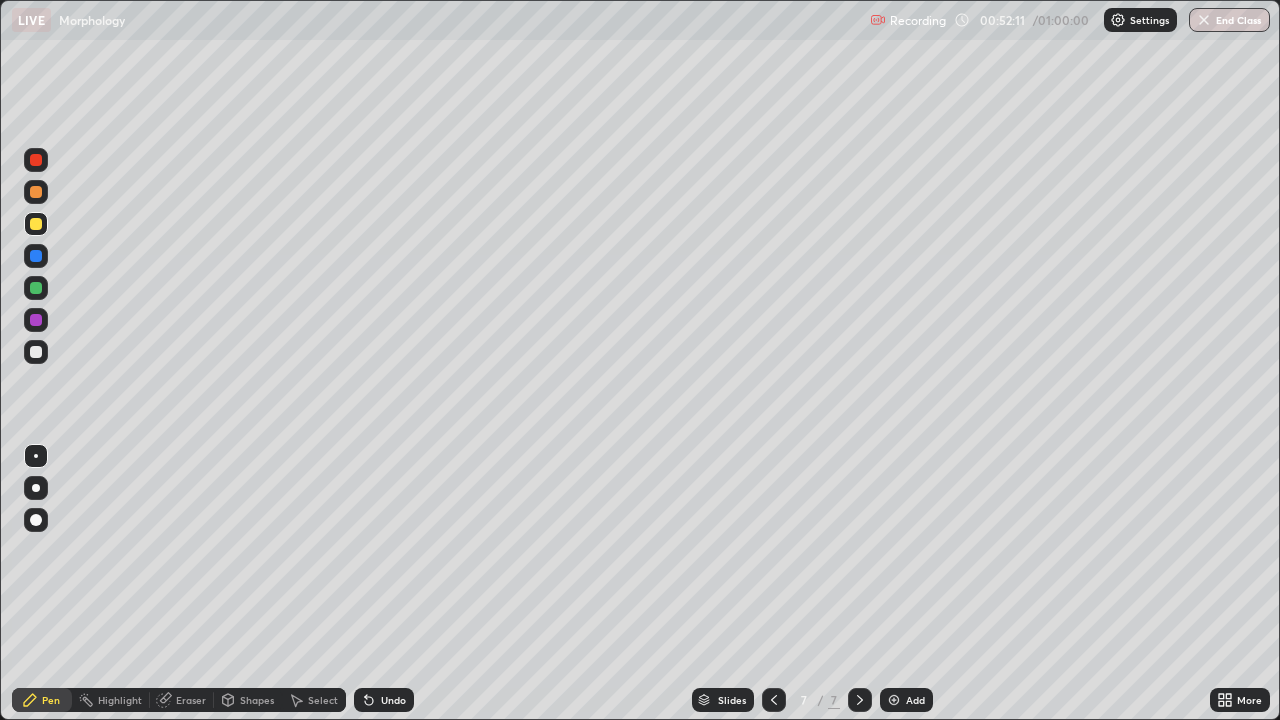 click on "Undo" at bounding box center (393, 700) 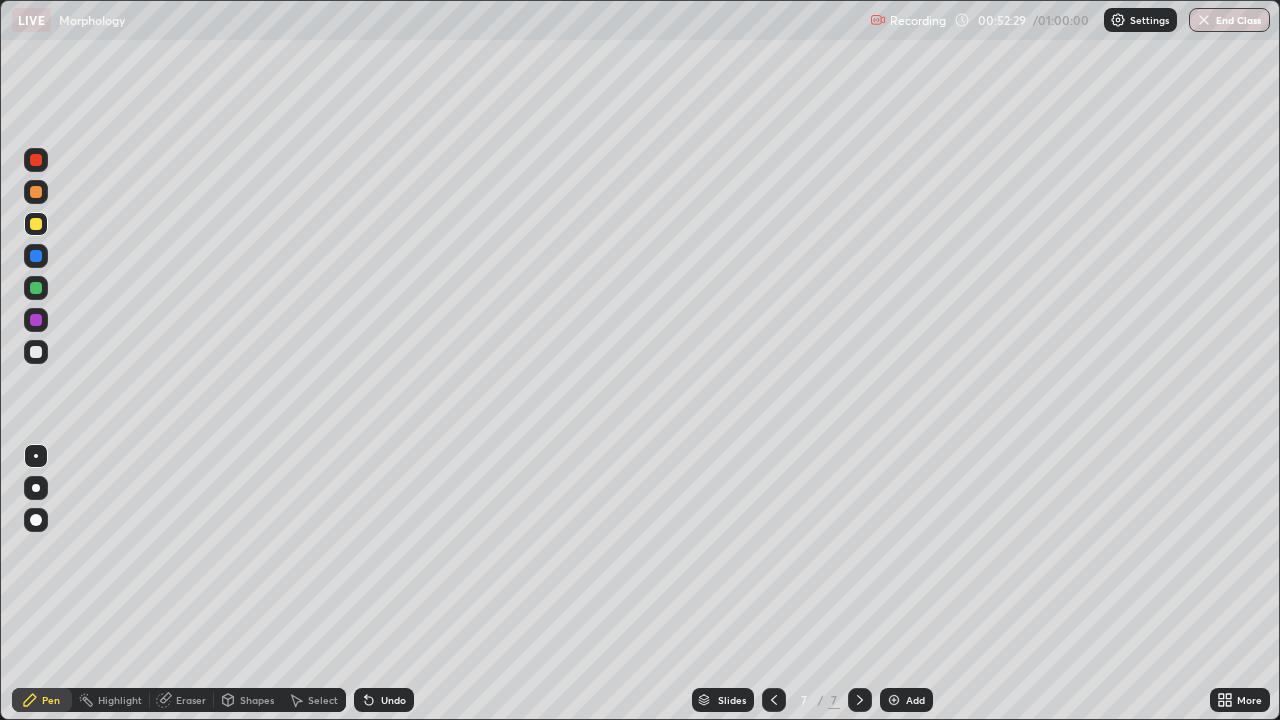 click at bounding box center [36, 192] 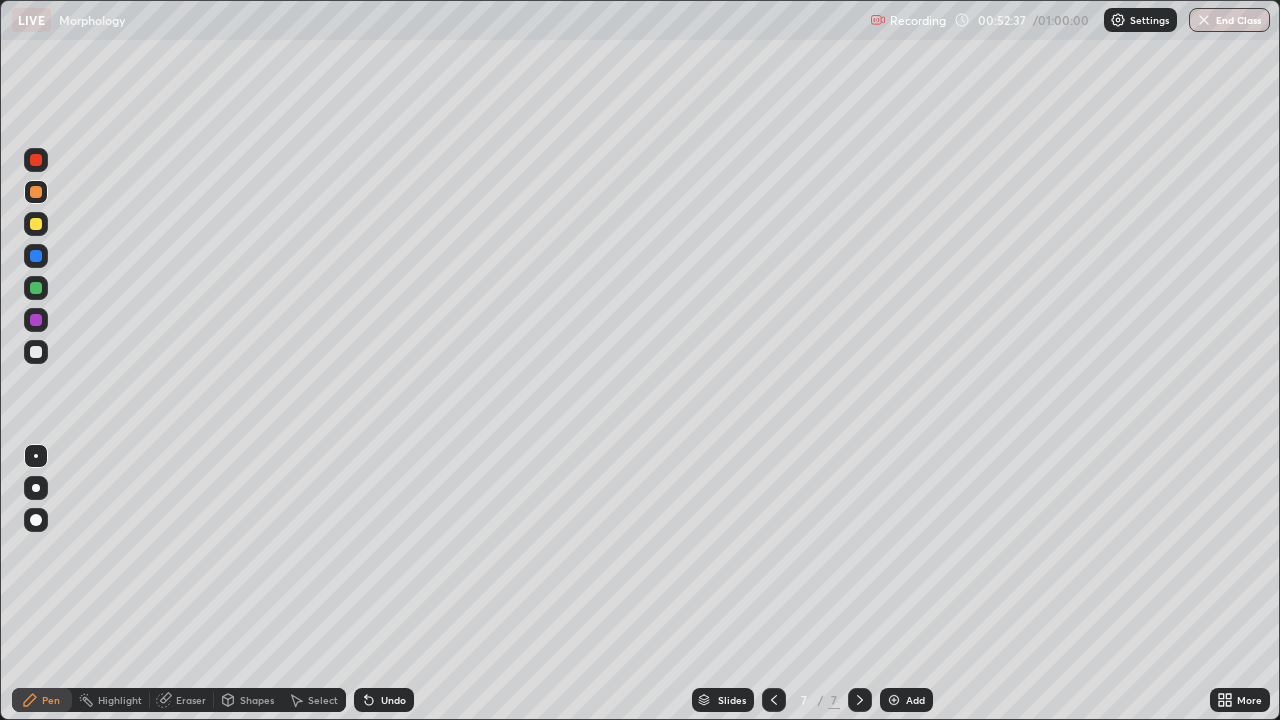 click at bounding box center (36, 320) 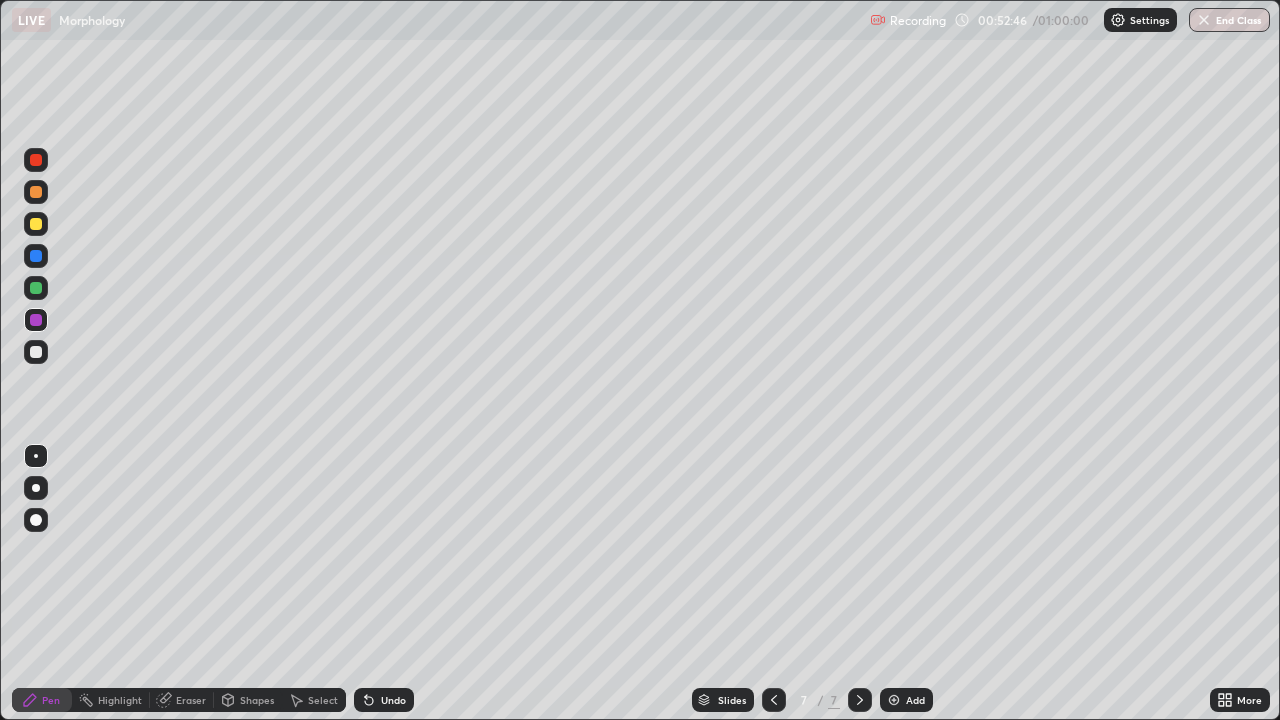 click at bounding box center [36, 352] 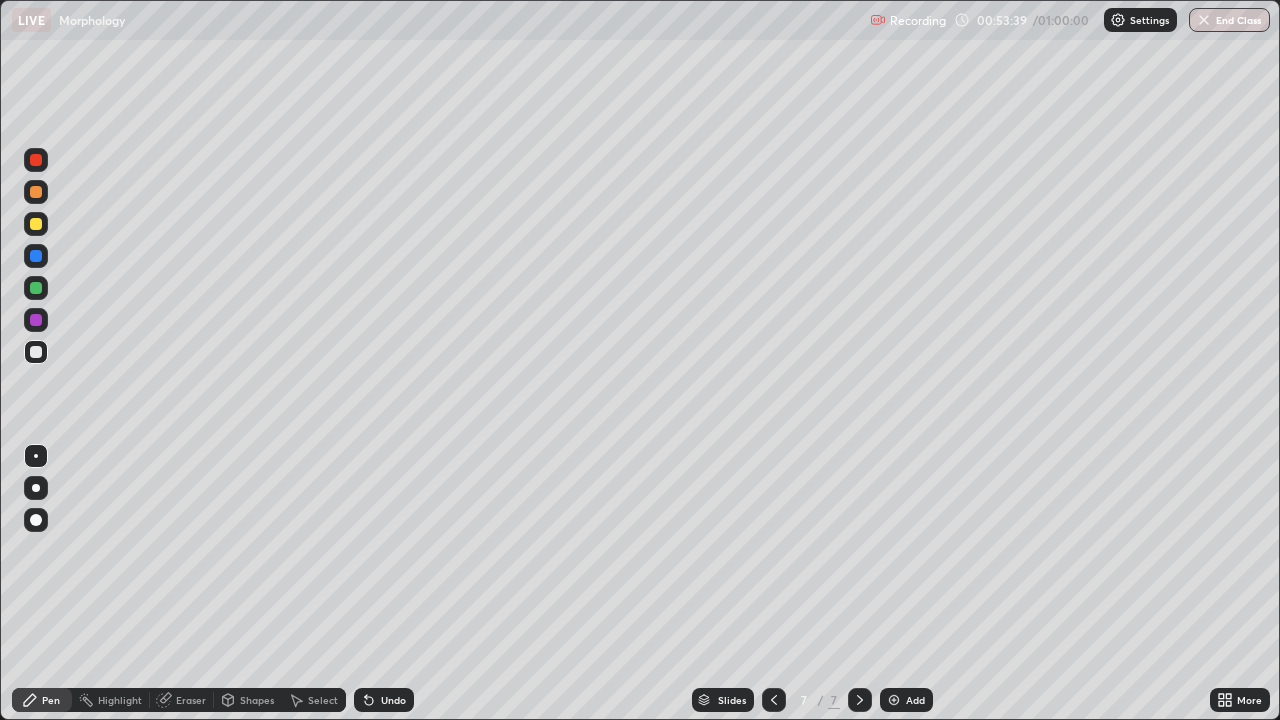 click at bounding box center [36, 320] 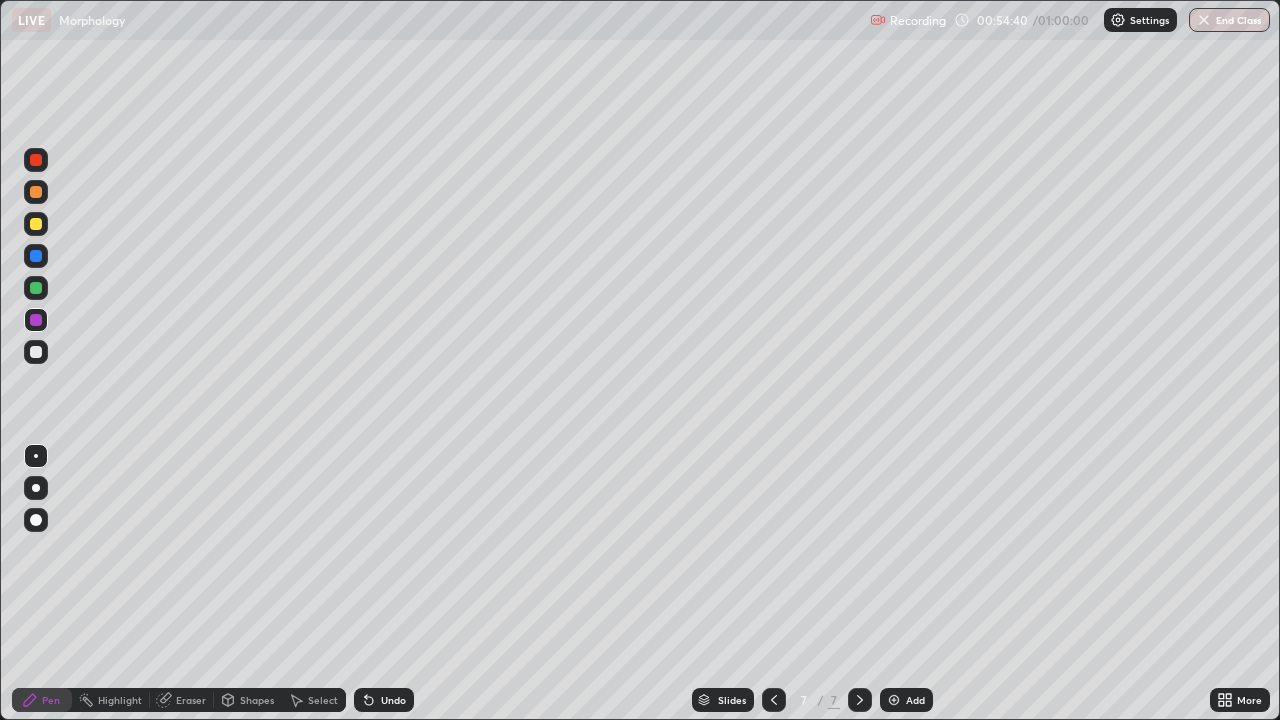 click at bounding box center [36, 256] 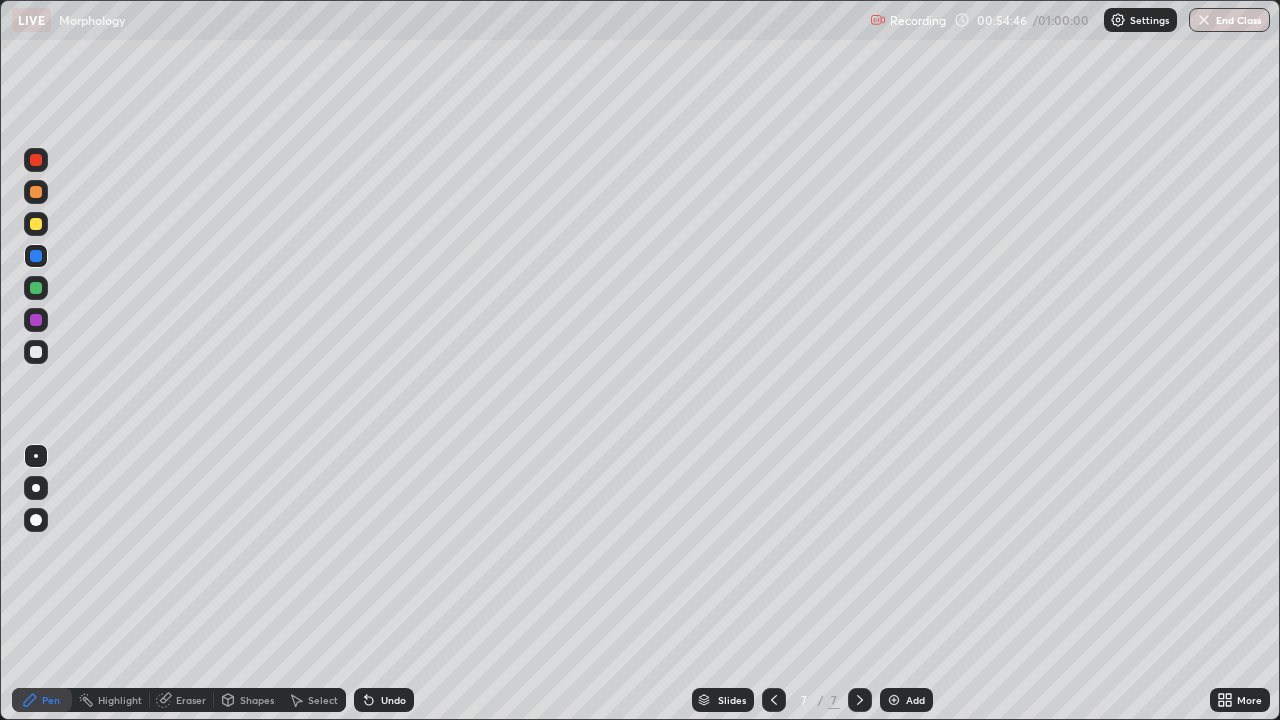 click at bounding box center (36, 352) 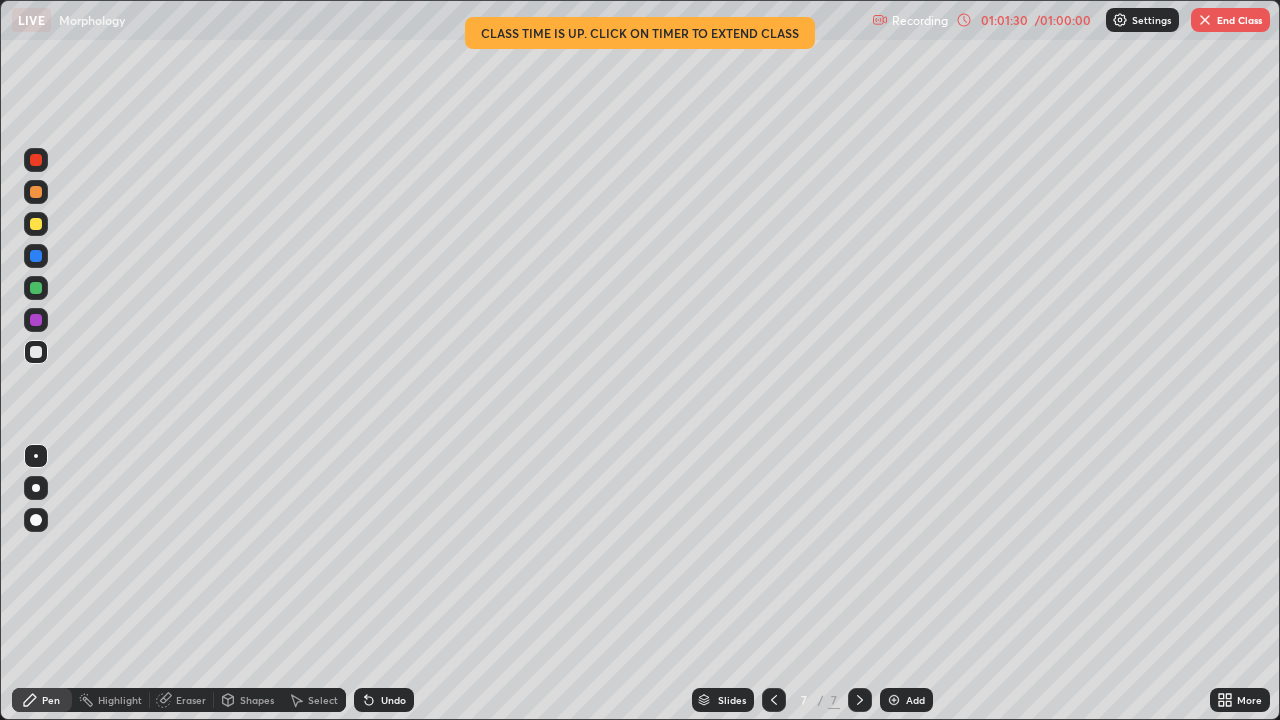 click on "End Class" at bounding box center (1230, 20) 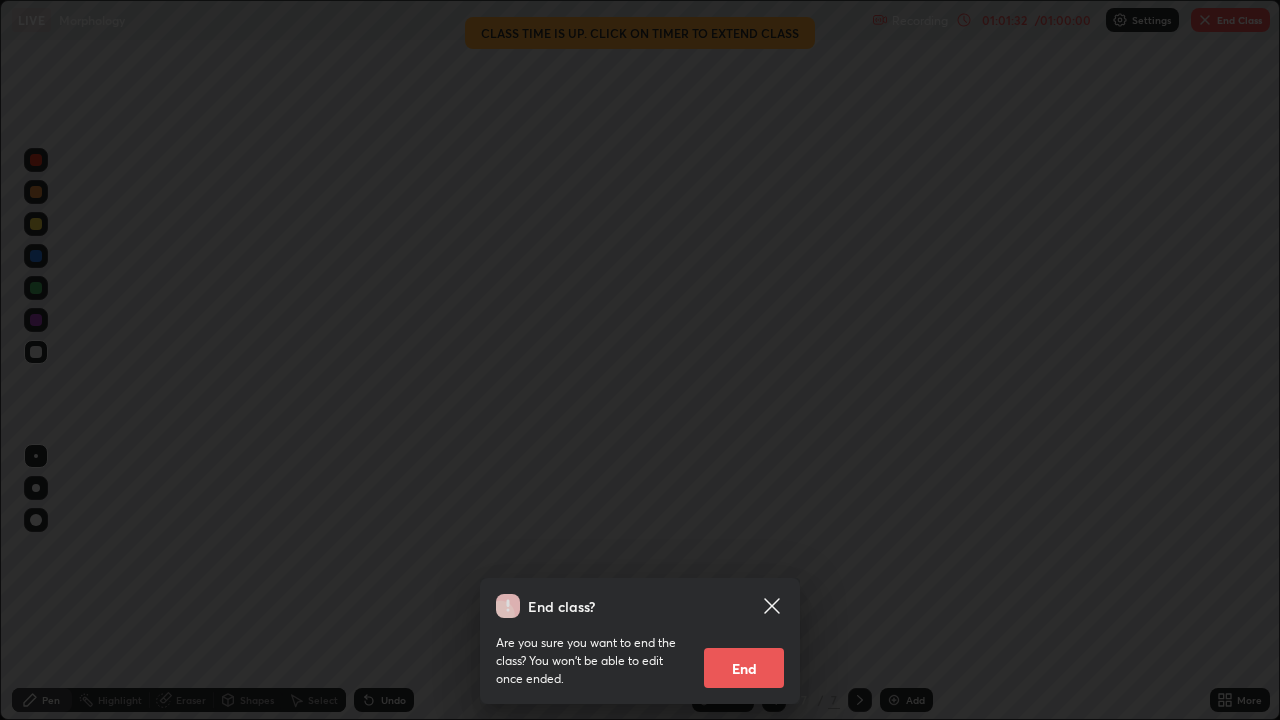 click on "End" at bounding box center (744, 668) 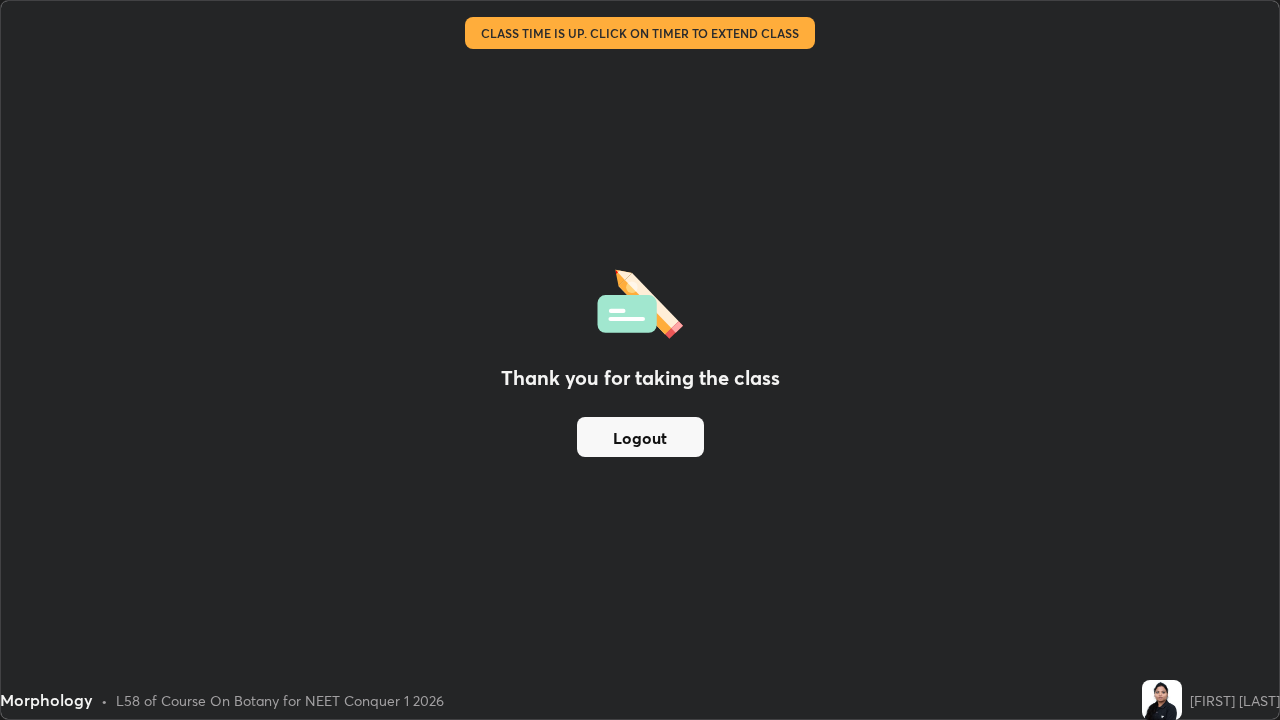 click on "Logout" at bounding box center [640, 437] 